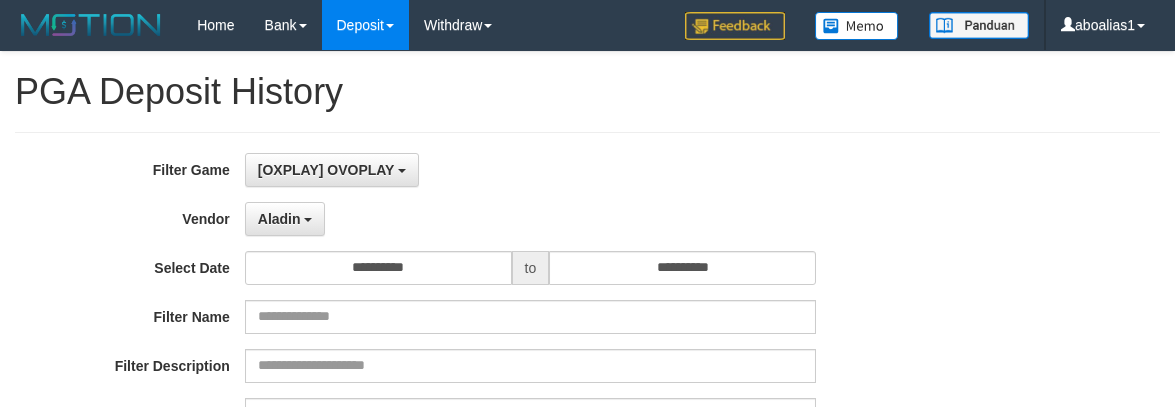 select on "**********" 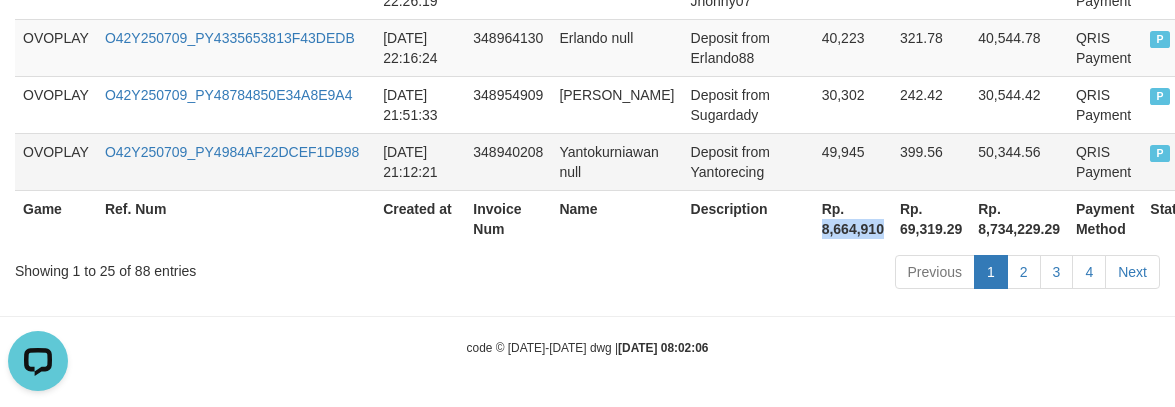 scroll, scrollTop: 0, scrollLeft: 0, axis: both 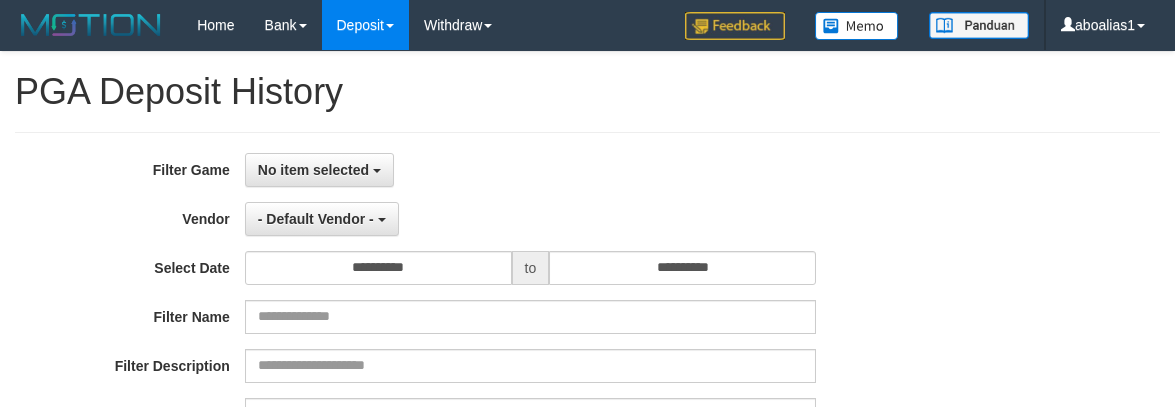select 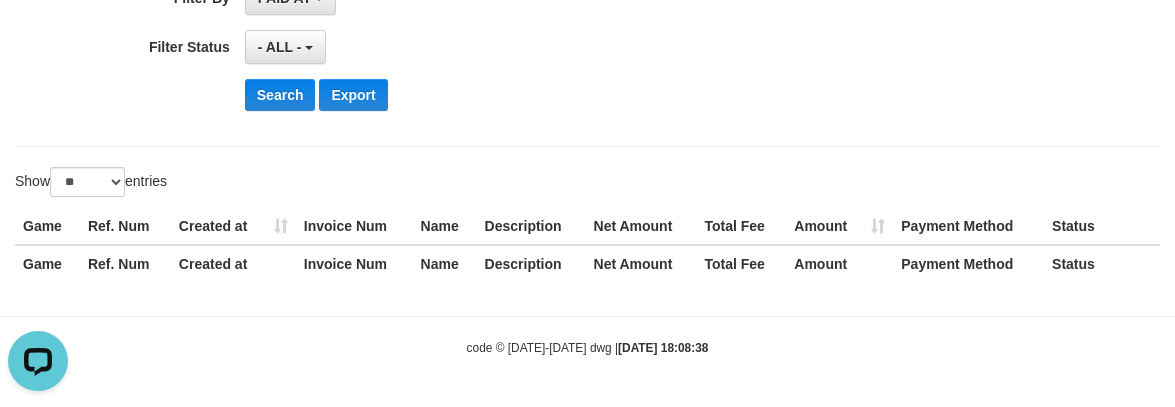 scroll, scrollTop: 0, scrollLeft: 0, axis: both 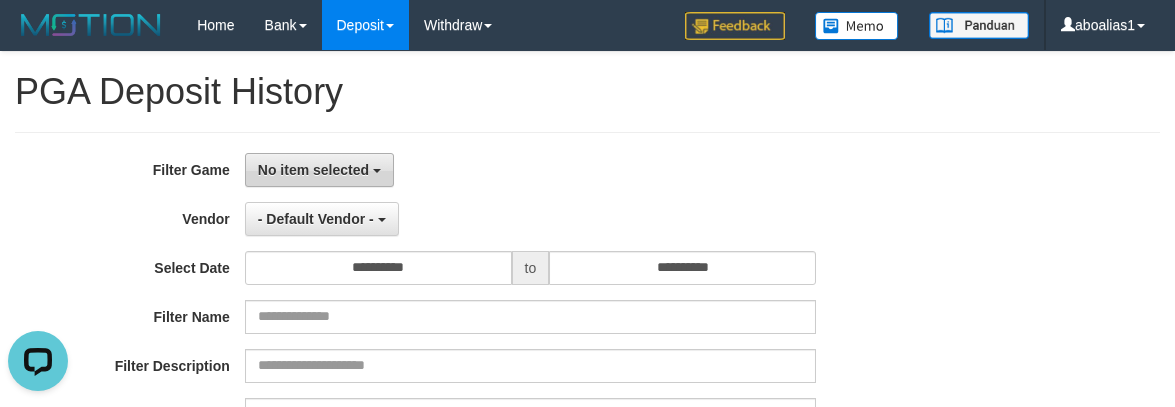 click on "No item selected" at bounding box center [313, 170] 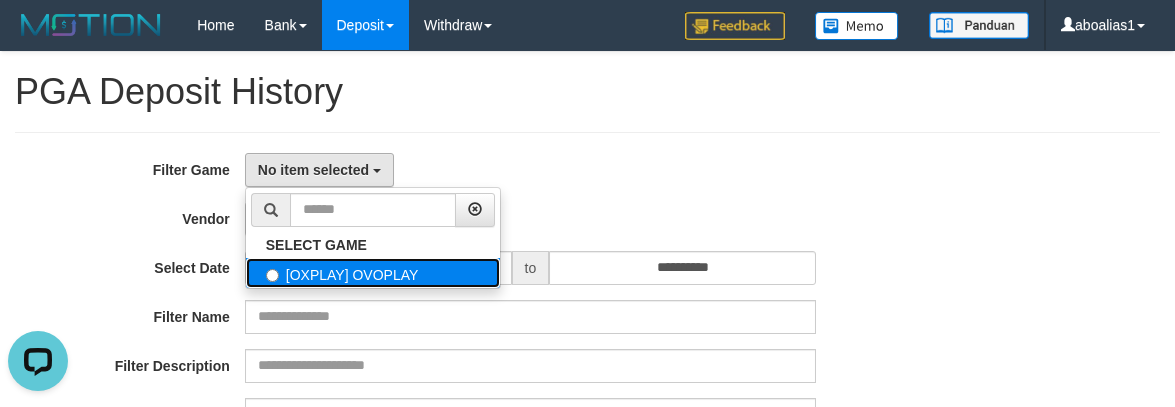 click on "[OXPLAY] OVOPLAY" at bounding box center [373, 273] 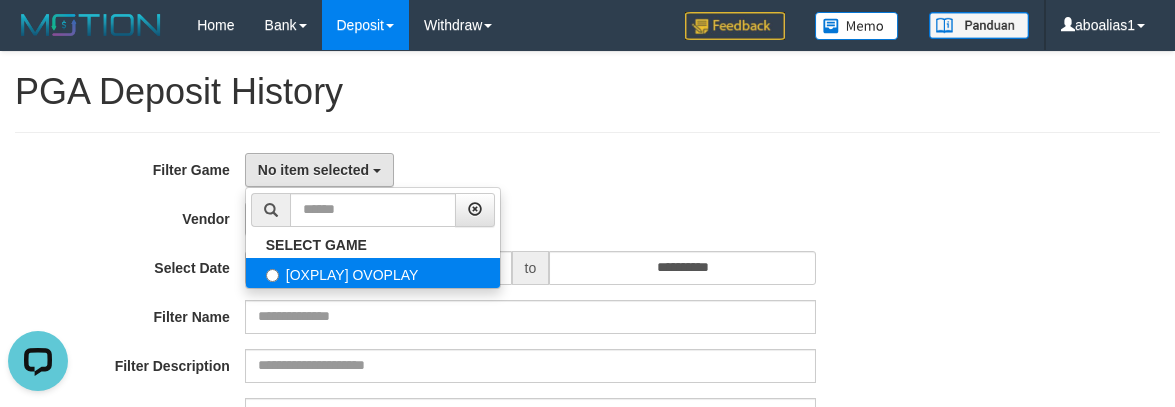 select on "****" 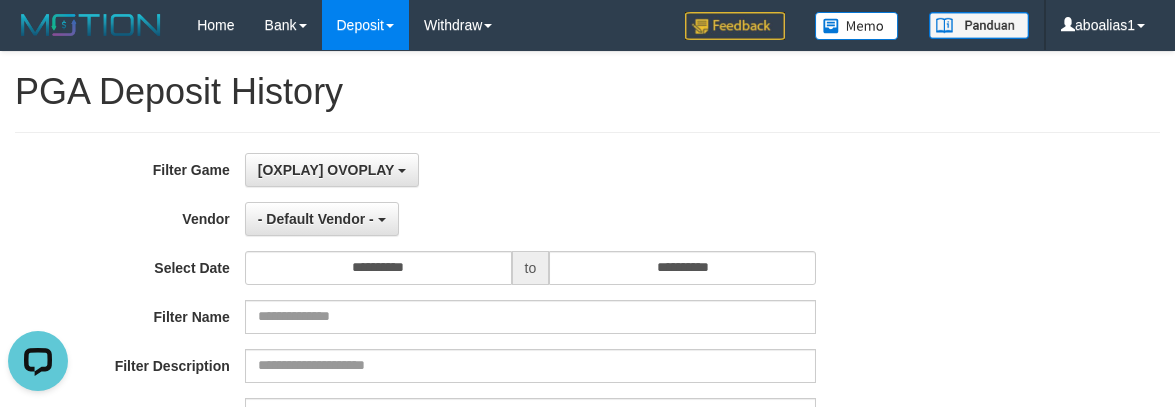 scroll, scrollTop: 18, scrollLeft: 0, axis: vertical 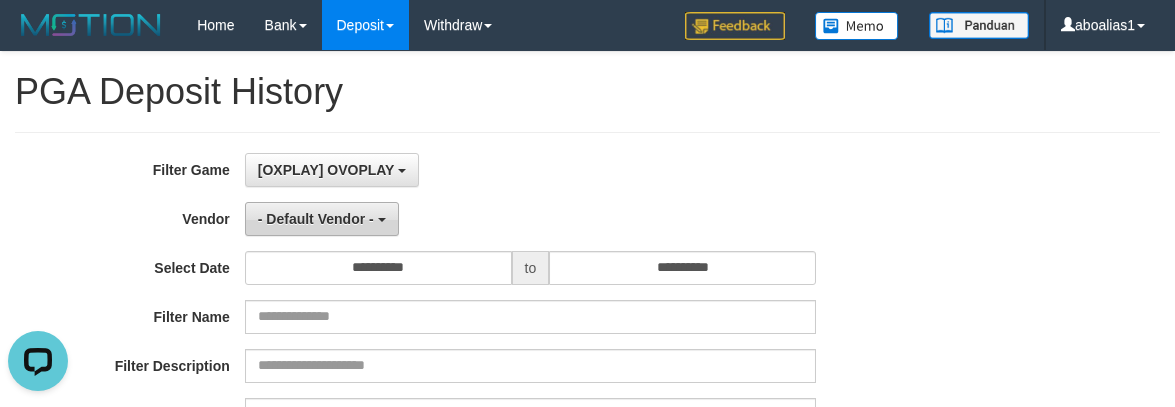 click on "- Default Vendor -" at bounding box center (316, 219) 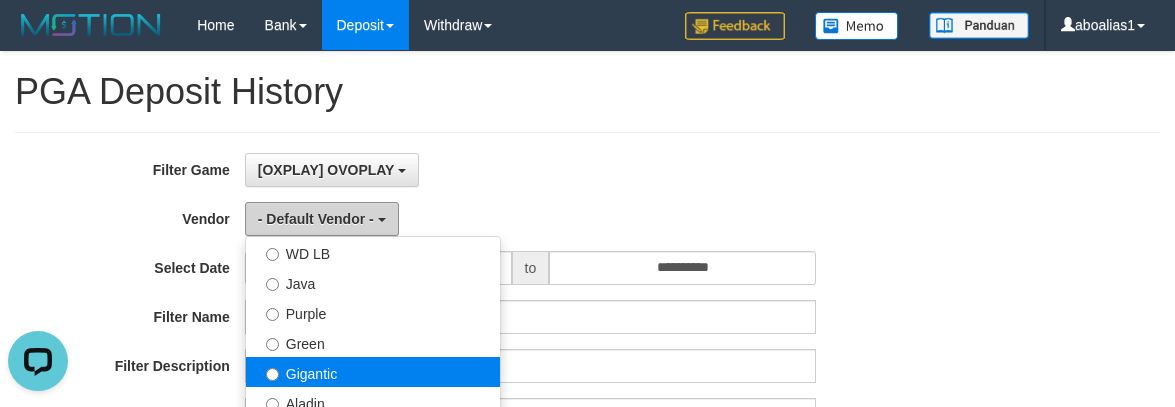 scroll, scrollTop: 200, scrollLeft: 0, axis: vertical 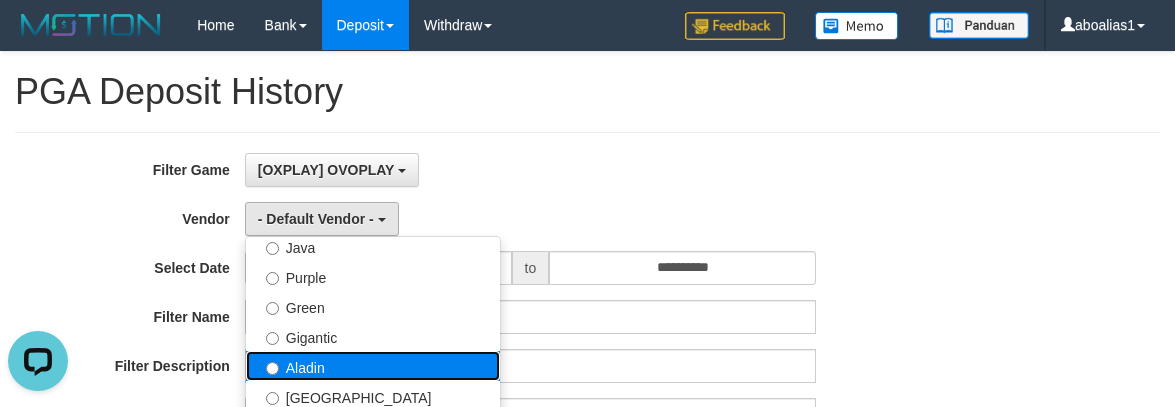 click on "Aladin" at bounding box center [373, 366] 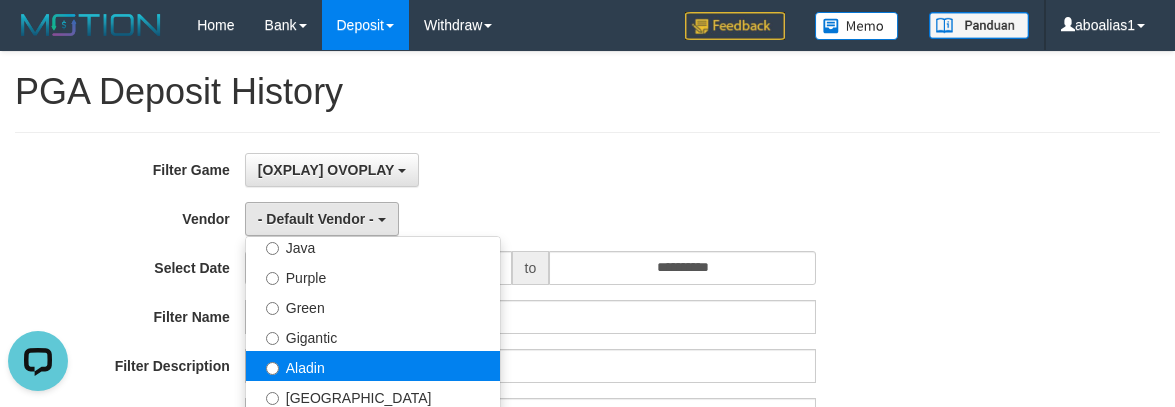 select on "**********" 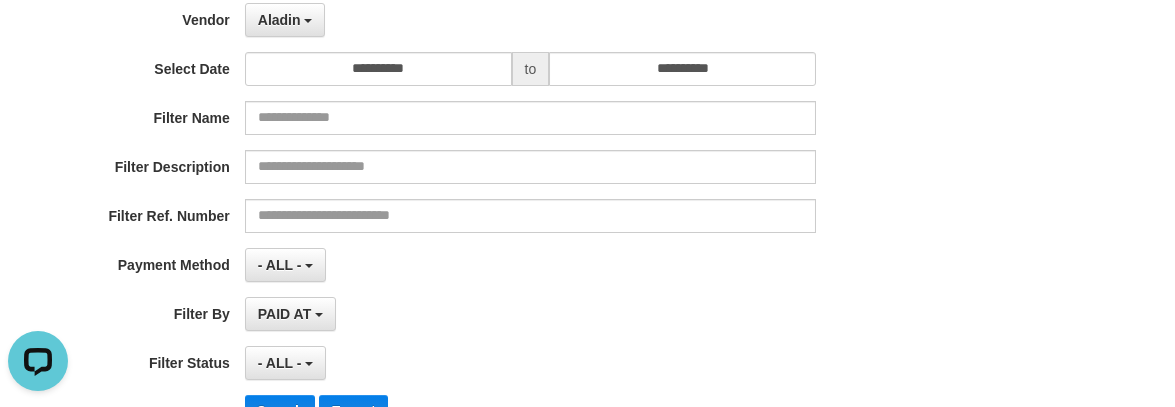 scroll, scrollTop: 200, scrollLeft: 0, axis: vertical 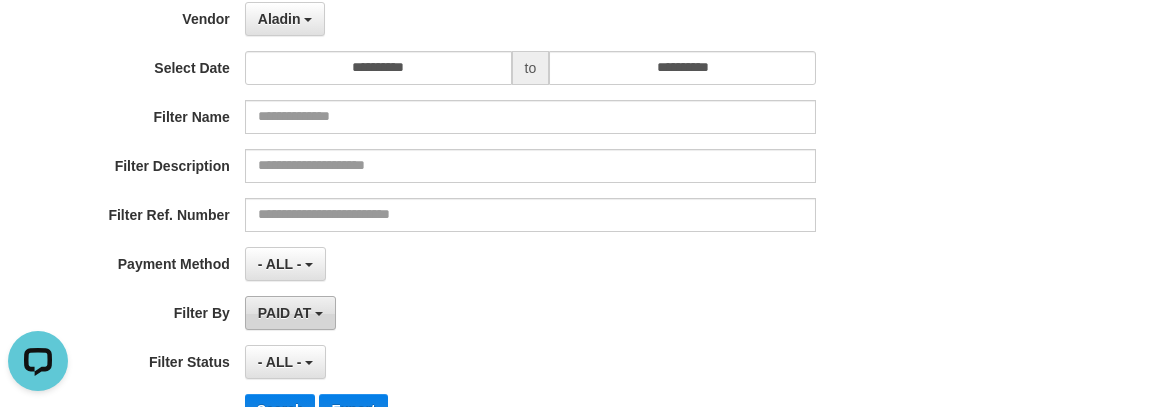 click on "PAID AT" at bounding box center [290, 313] 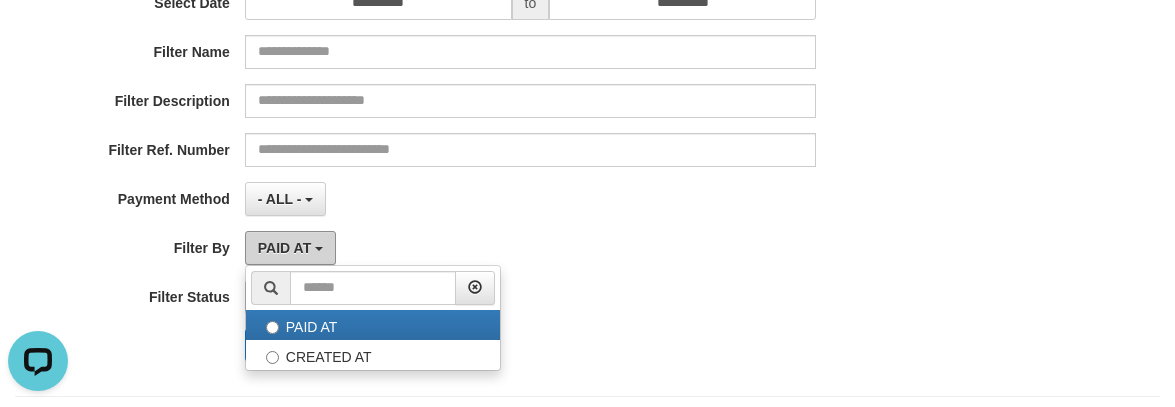 scroll, scrollTop: 300, scrollLeft: 0, axis: vertical 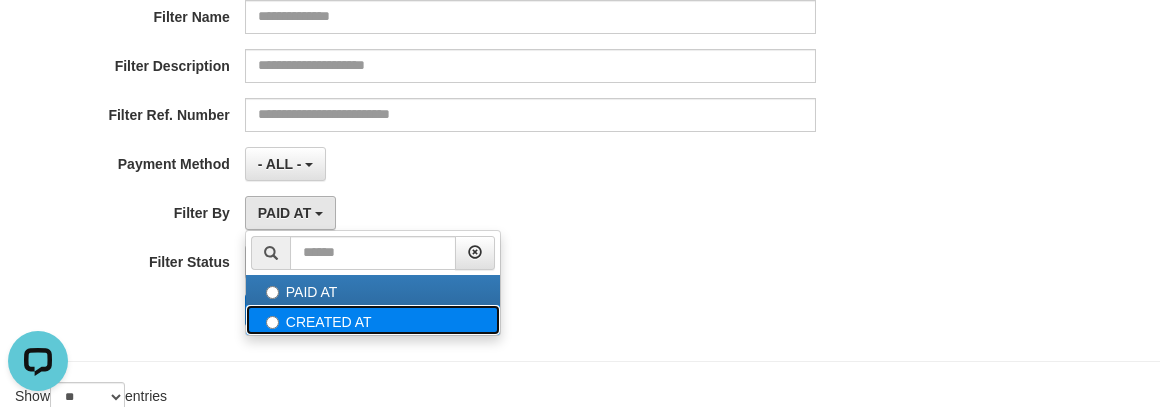 click on "CREATED AT" at bounding box center (373, 320) 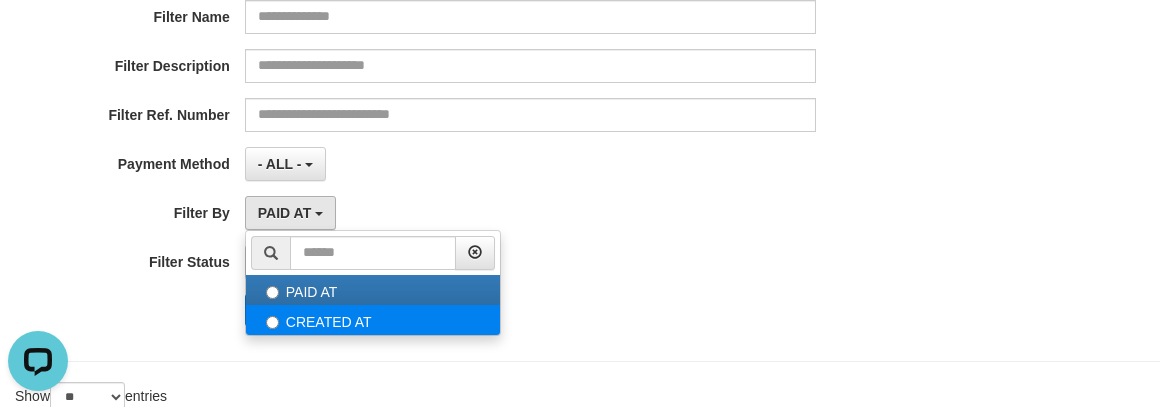select on "*" 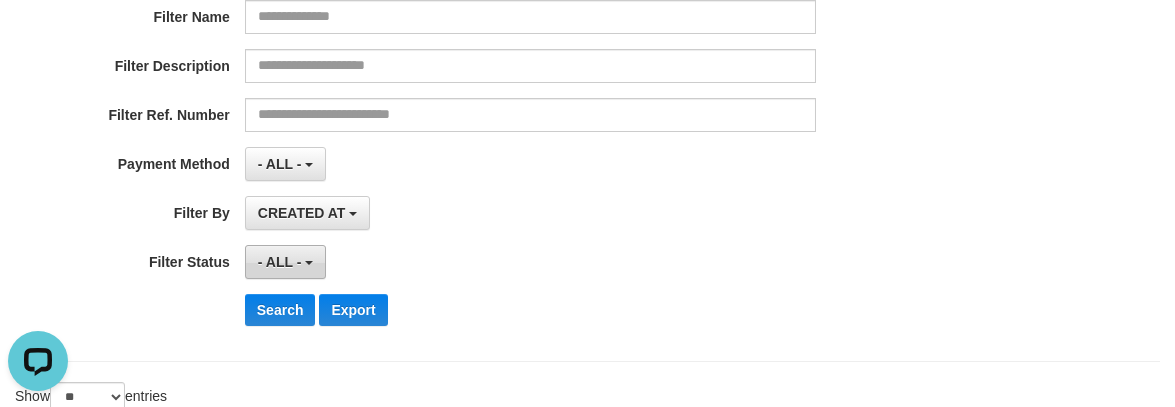 click on "- ALL -" at bounding box center (280, 262) 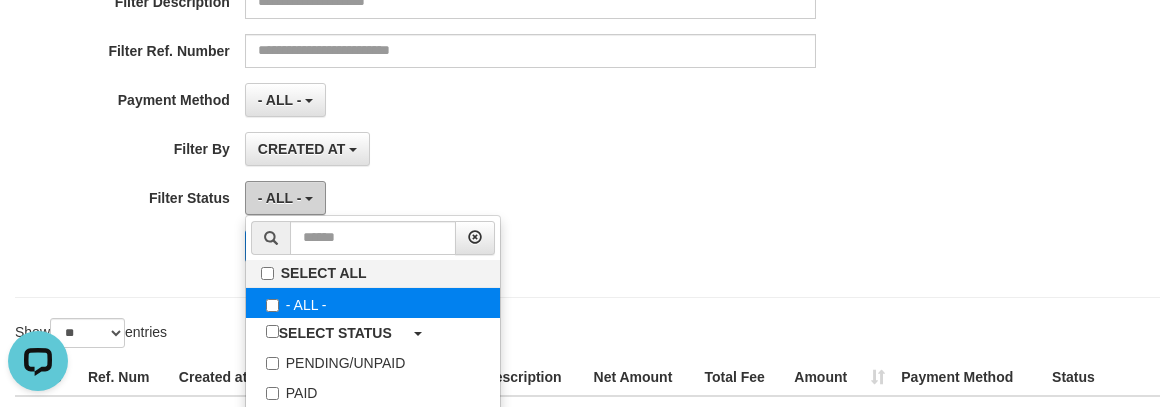 scroll, scrollTop: 400, scrollLeft: 0, axis: vertical 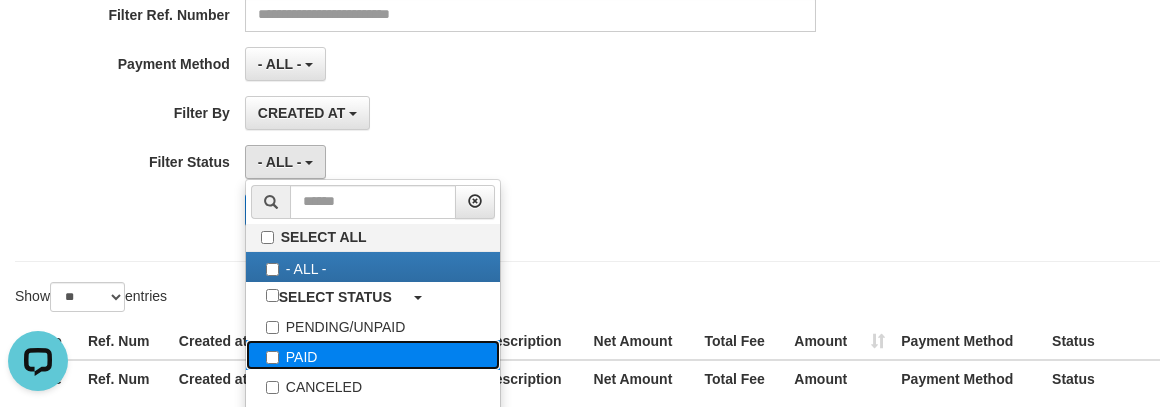 click on "PAID" at bounding box center [373, 355] 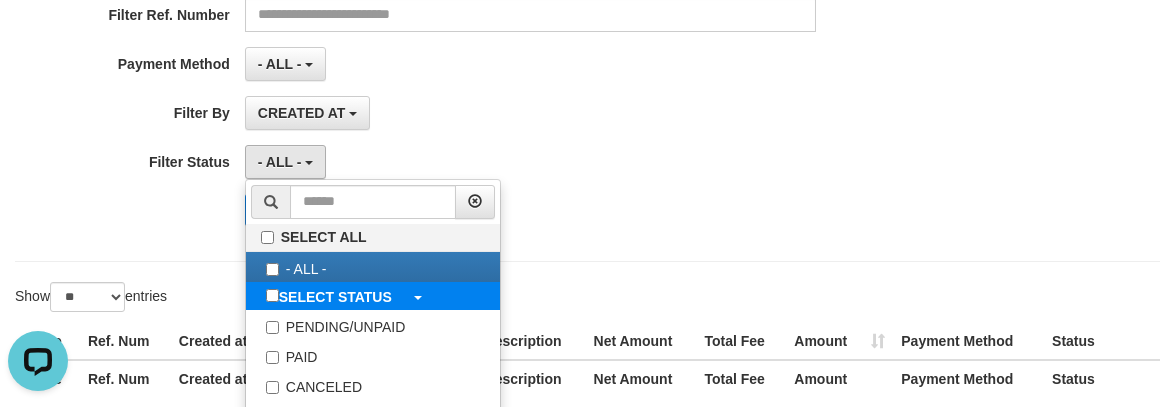 select on "*" 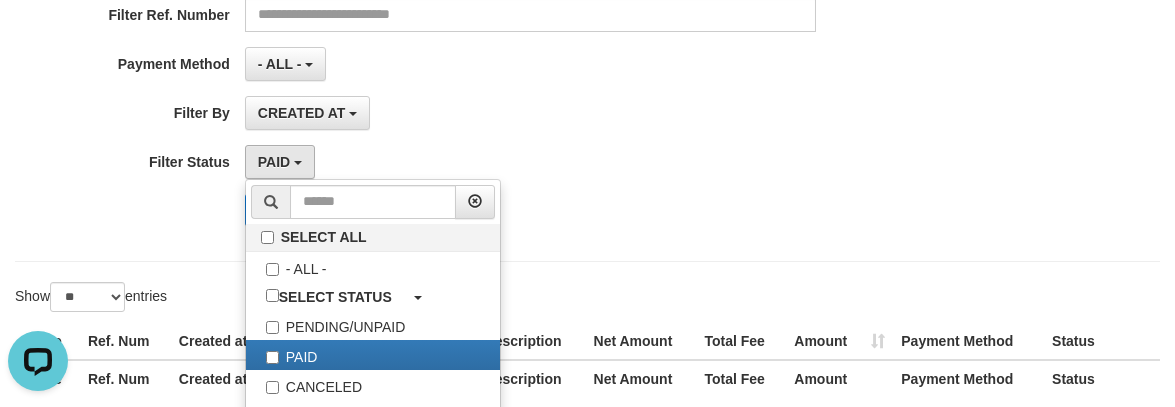 click on "CREATED AT
PAID AT
CREATED AT" at bounding box center [530, 113] 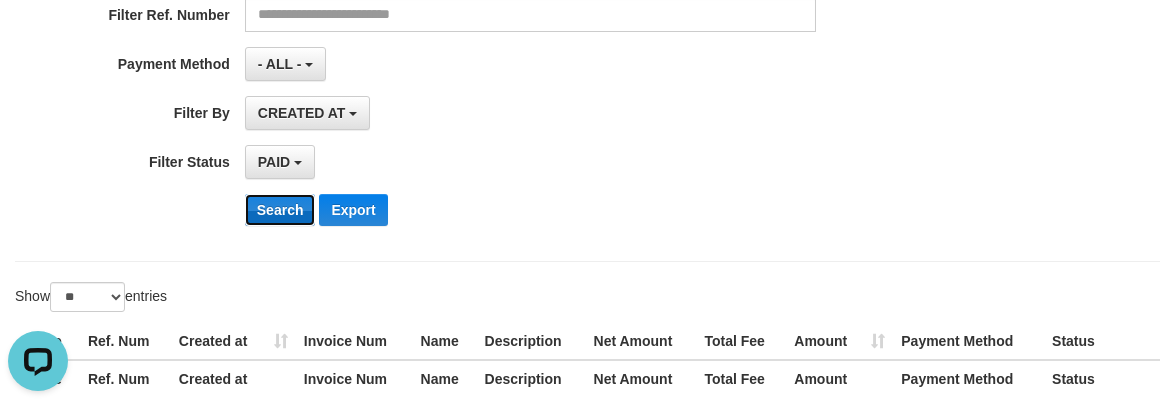 click on "Search" at bounding box center (280, 210) 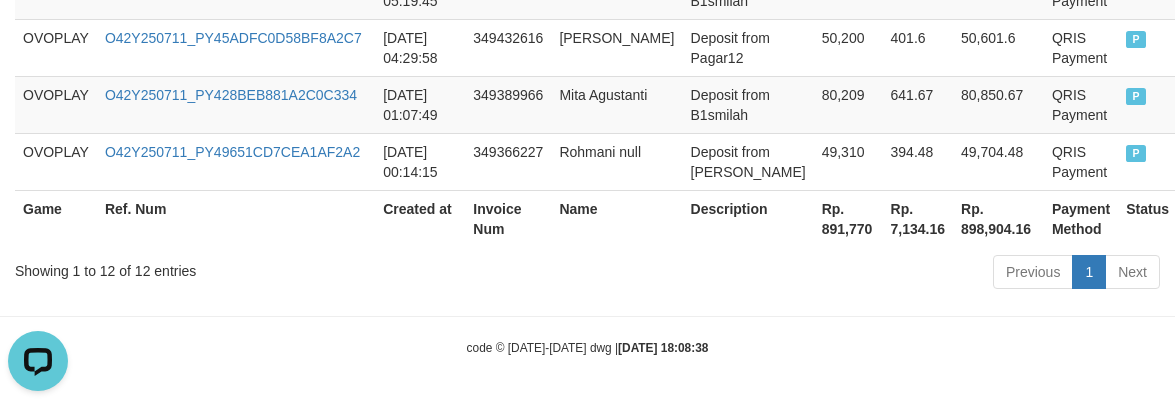 scroll, scrollTop: 1494, scrollLeft: 0, axis: vertical 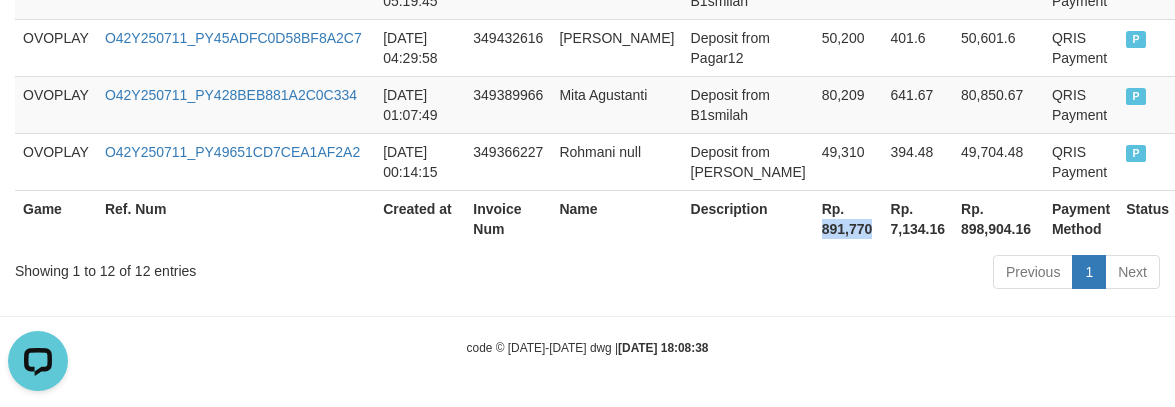 click on "Rp. 891,770" at bounding box center [848, 218] 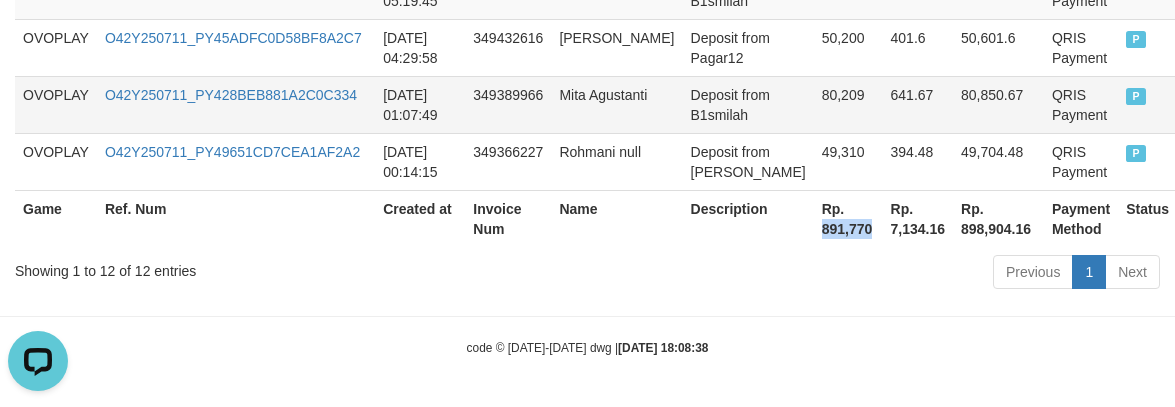 copy on "891,770" 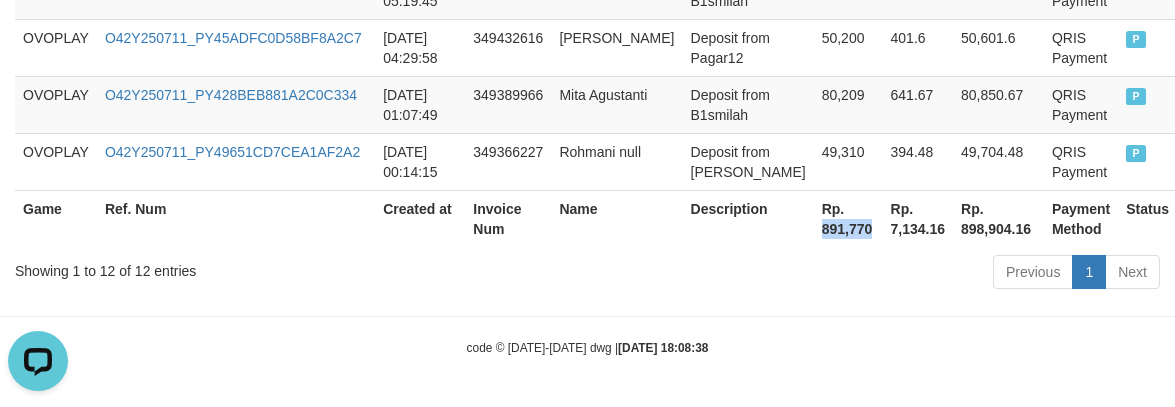 click on "Rp. 891,770" at bounding box center (848, 218) 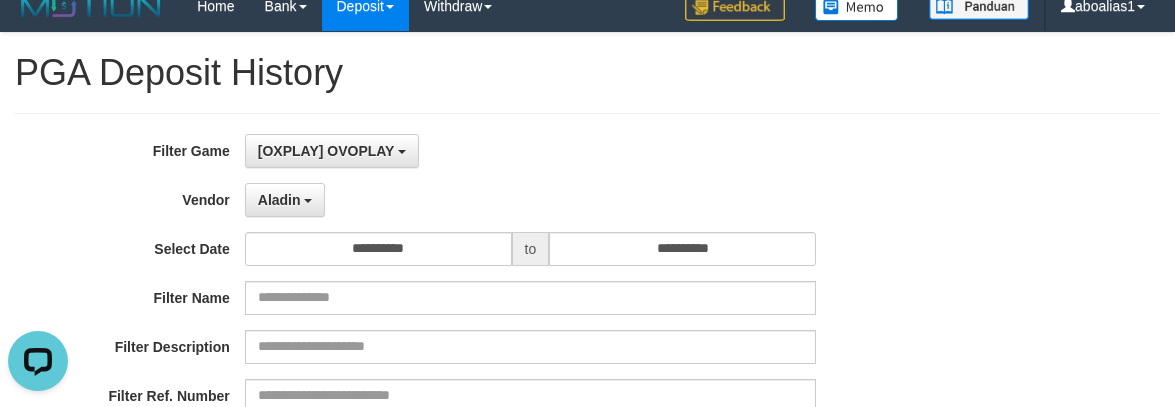 scroll, scrollTop: 0, scrollLeft: 0, axis: both 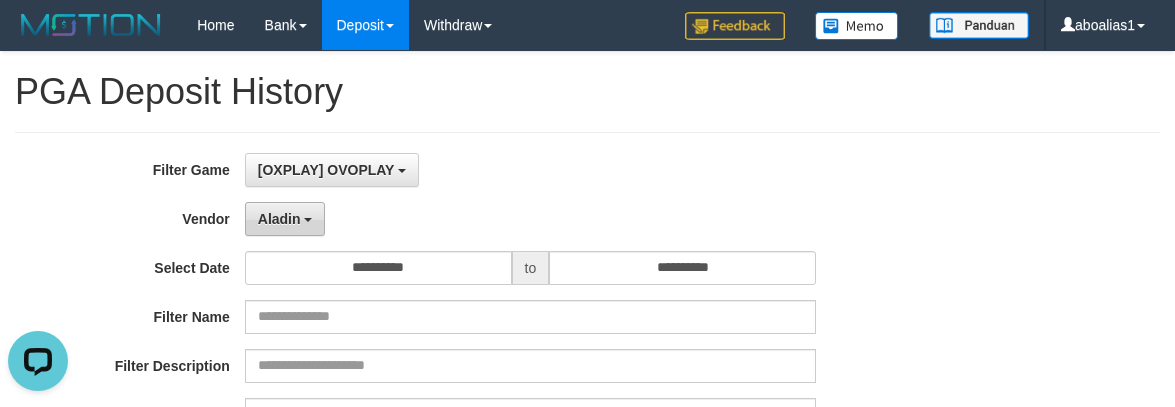 click on "Aladin" at bounding box center [285, 219] 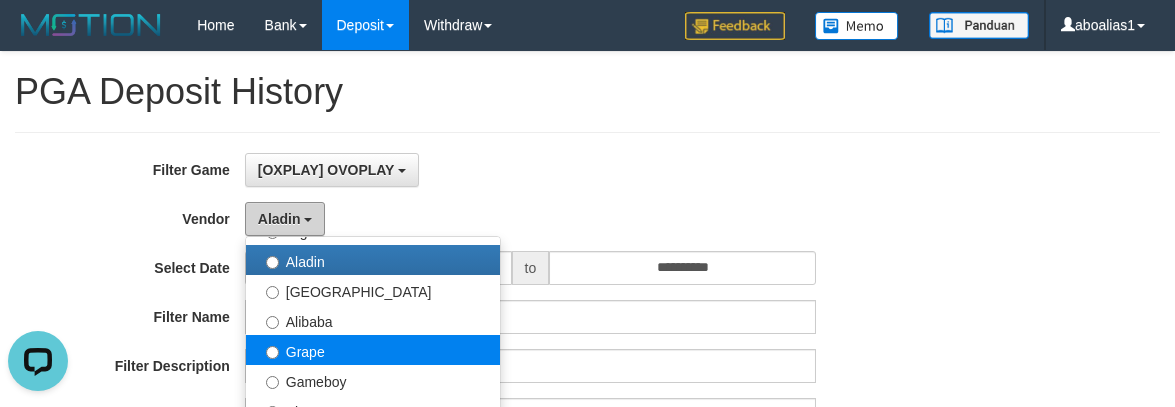 scroll, scrollTop: 400, scrollLeft: 0, axis: vertical 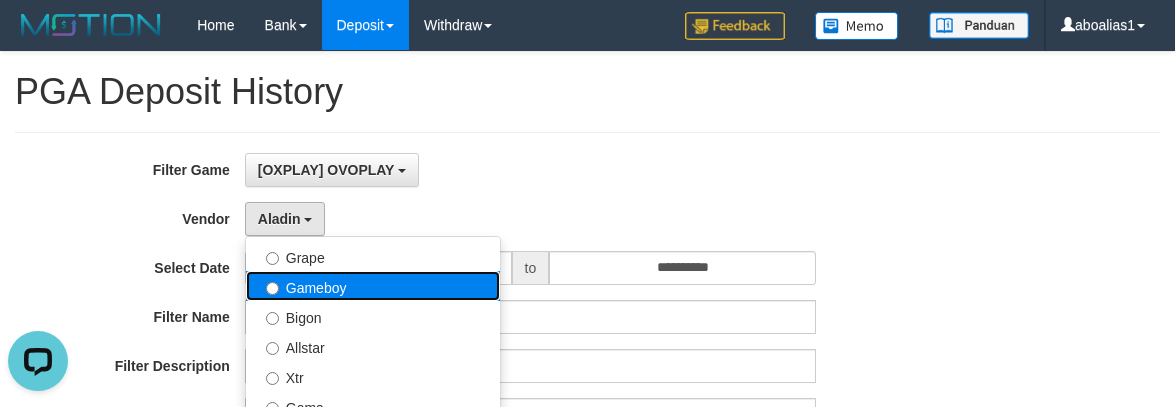 click on "Gameboy" at bounding box center (373, 286) 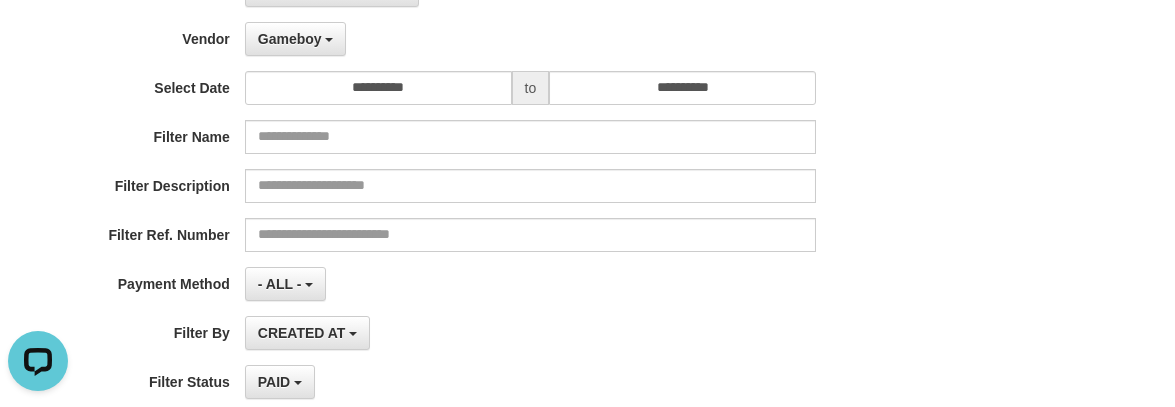 scroll, scrollTop: 400, scrollLeft: 0, axis: vertical 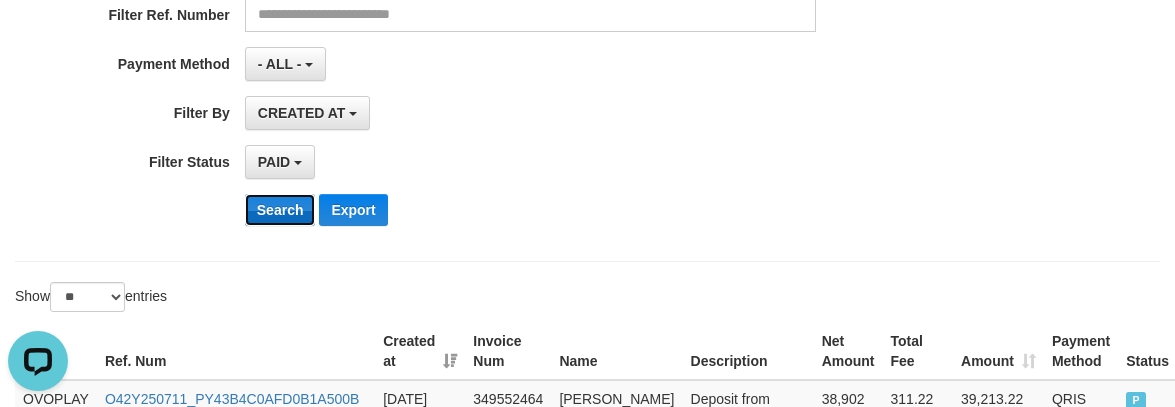click on "Search" at bounding box center [280, 210] 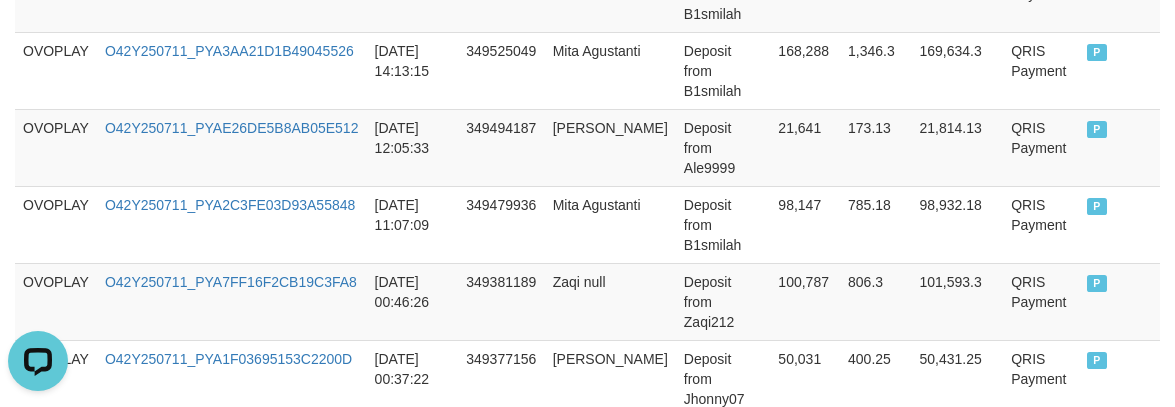 scroll, scrollTop: 989, scrollLeft: 0, axis: vertical 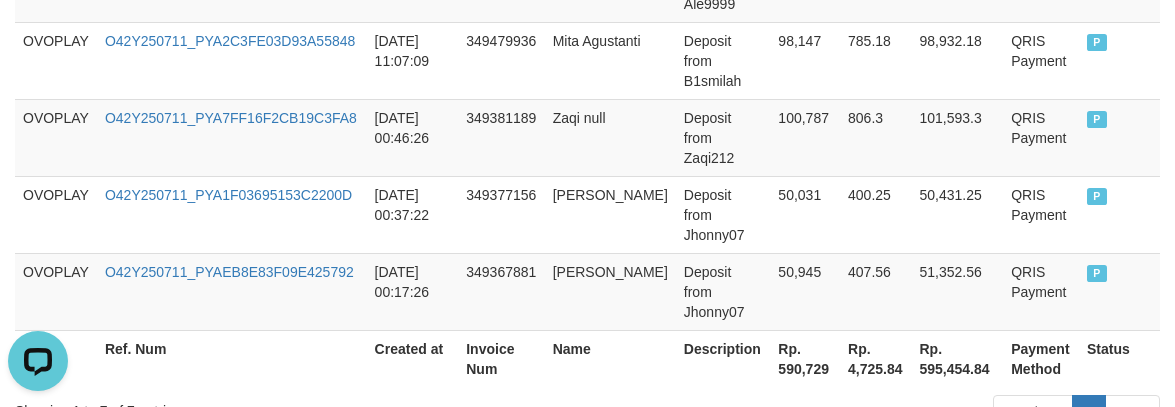 click on "Rp. 590,729" at bounding box center (805, 358) 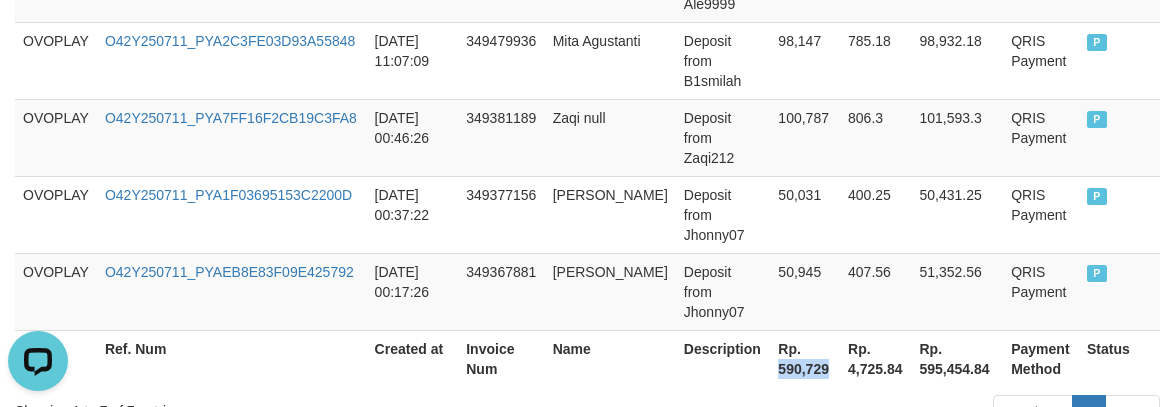 copy on "590,729" 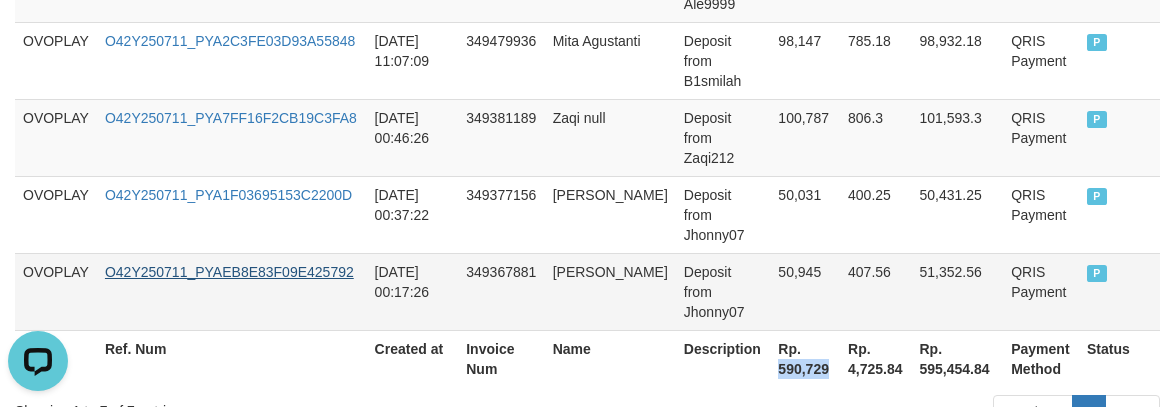 drag, startPoint x: 767, startPoint y: 228, endPoint x: 248, endPoint y: 150, distance: 524.82855 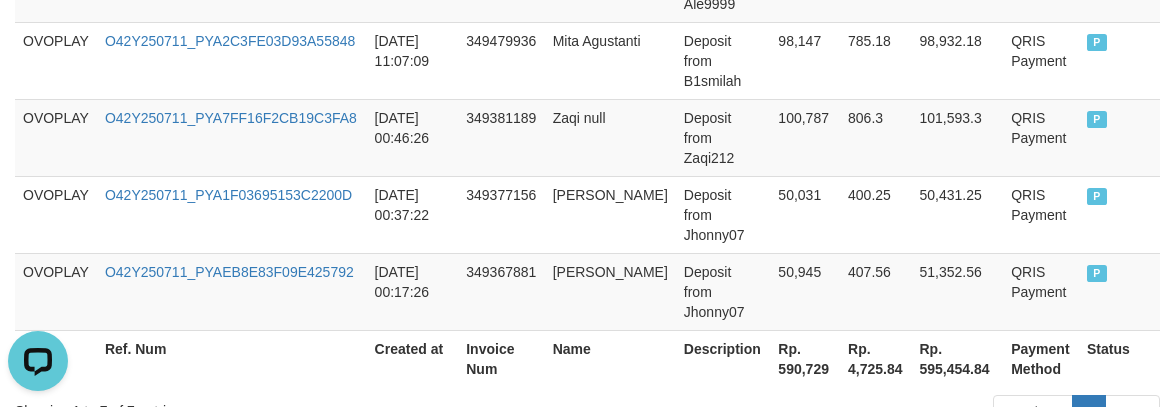 click on "Name" at bounding box center [610, 358] 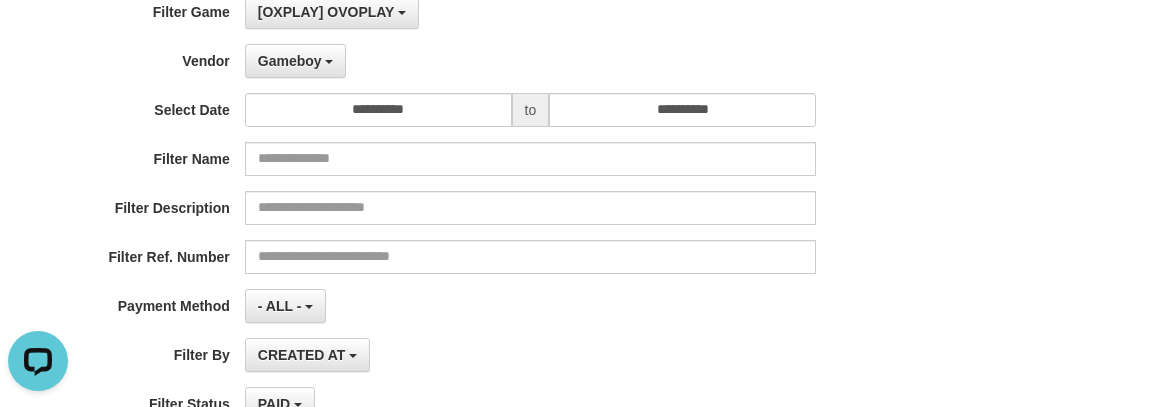scroll, scrollTop: 0, scrollLeft: 0, axis: both 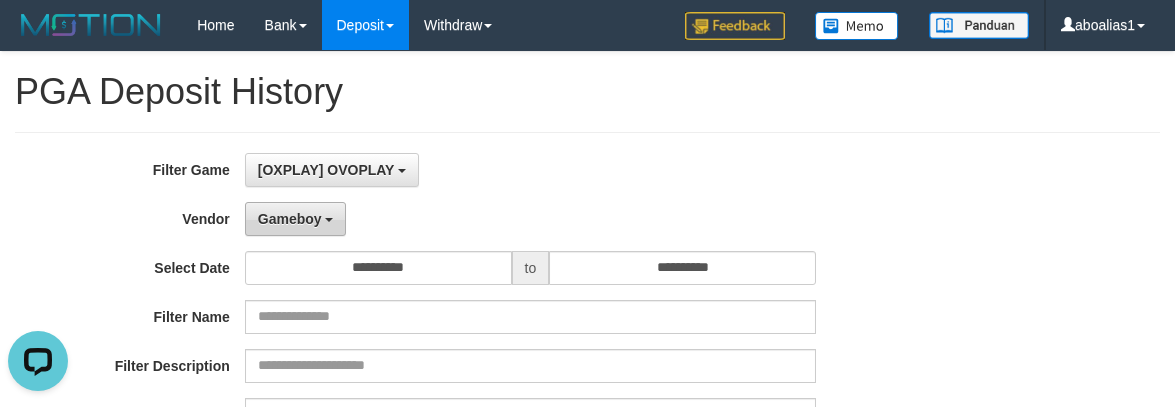 click on "Gameboy" at bounding box center (290, 219) 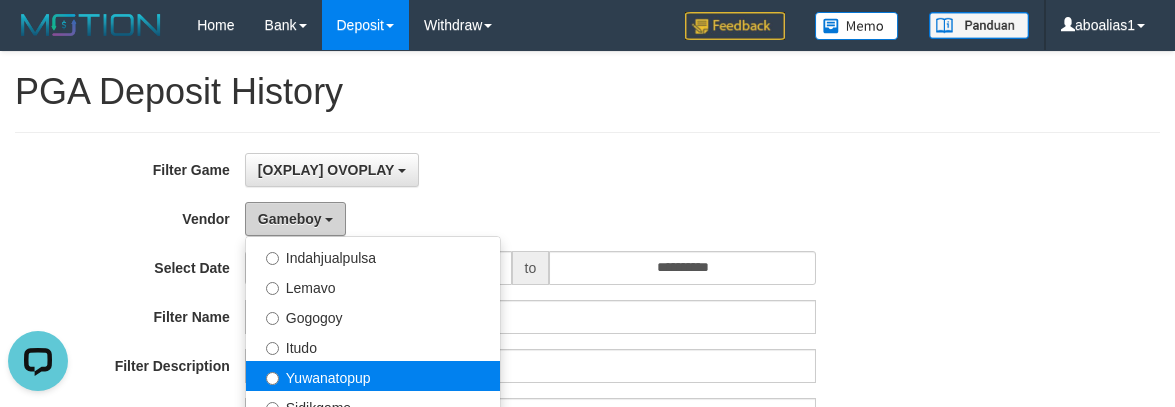 scroll, scrollTop: 686, scrollLeft: 0, axis: vertical 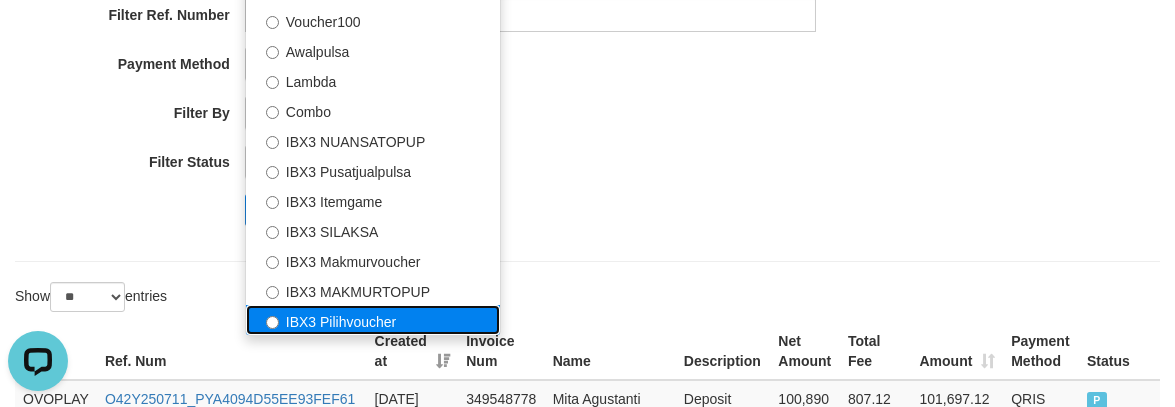 click on "IBX3 Pilihvoucher" at bounding box center [373, 320] 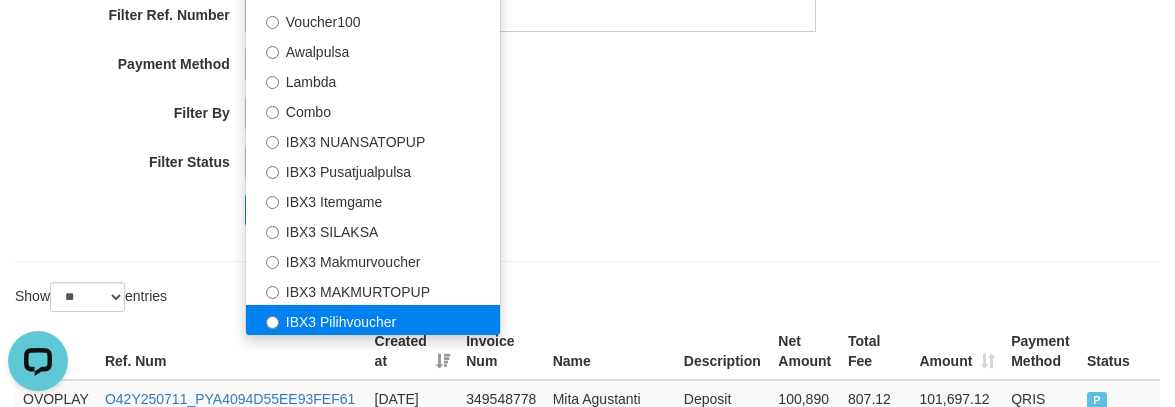 select on "**********" 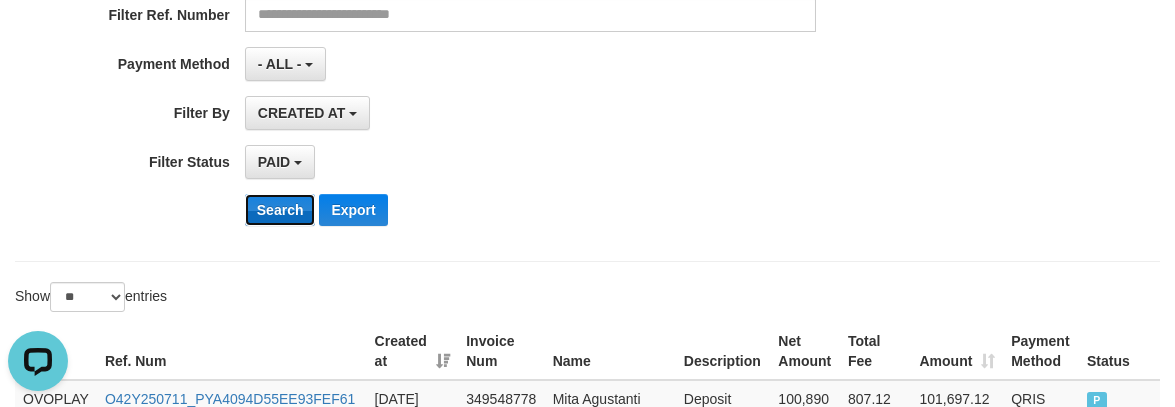 click on "Search" at bounding box center [280, 210] 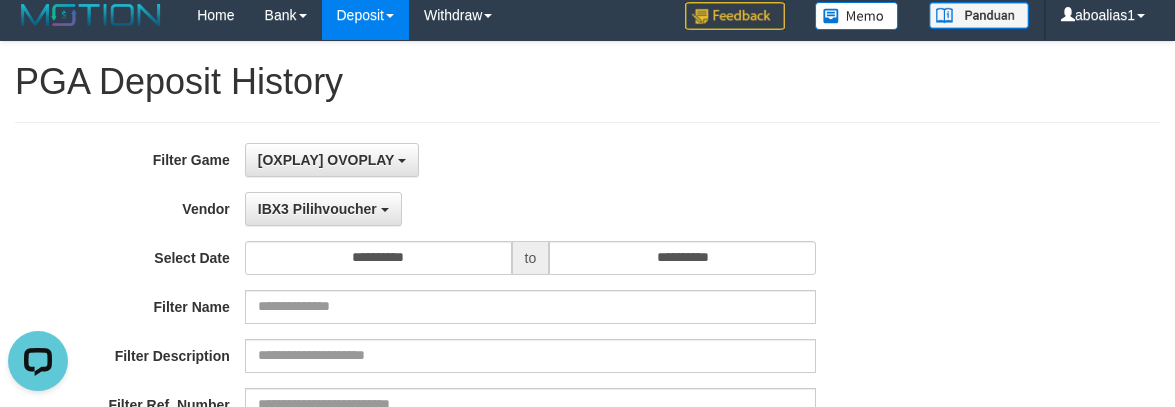scroll, scrollTop: 0, scrollLeft: 0, axis: both 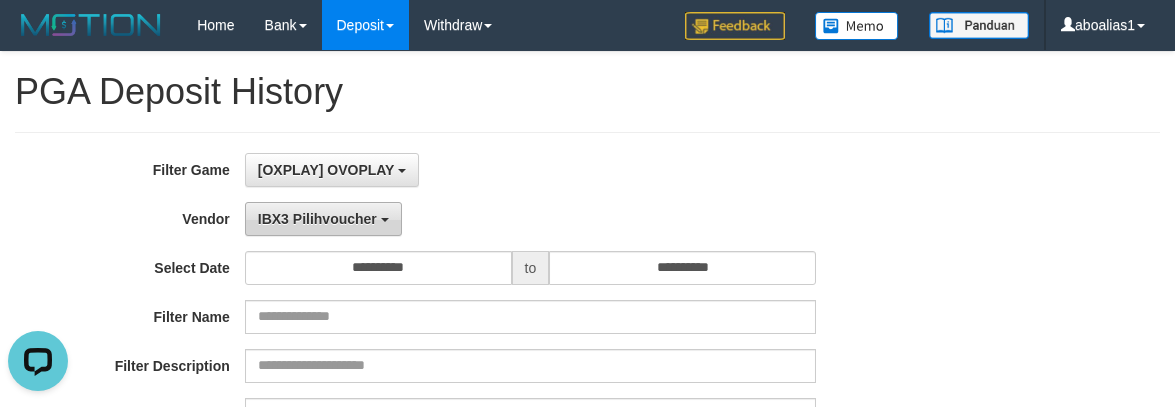 click on "IBX3 Pilihvoucher" at bounding box center [317, 219] 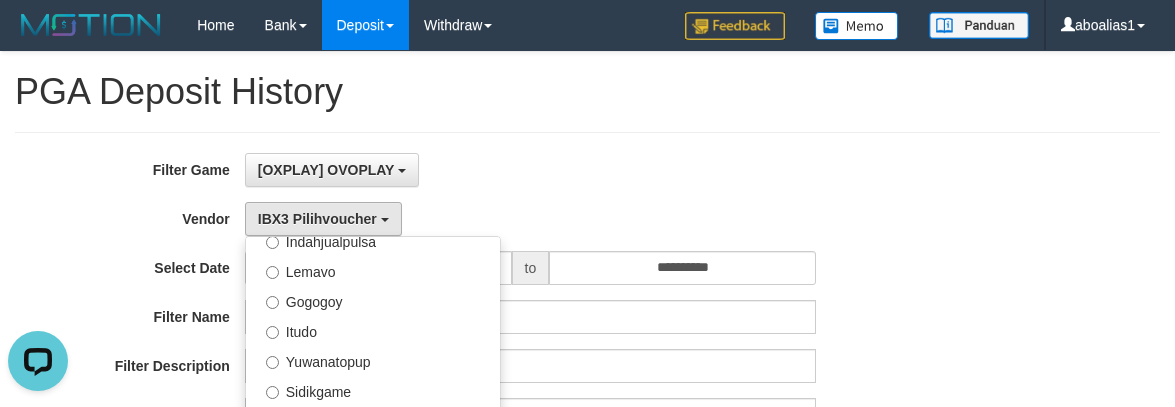 click on "**********" at bounding box center [489, 397] 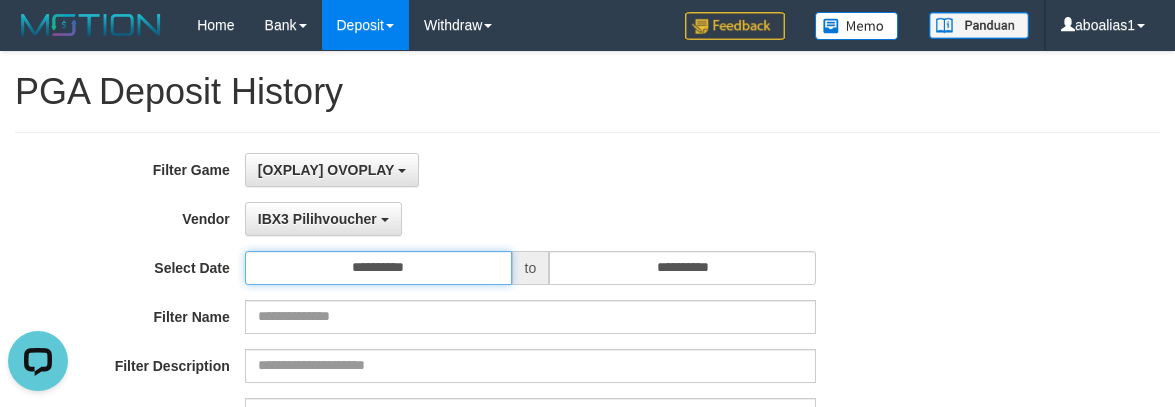 click on "**********" at bounding box center (378, 268) 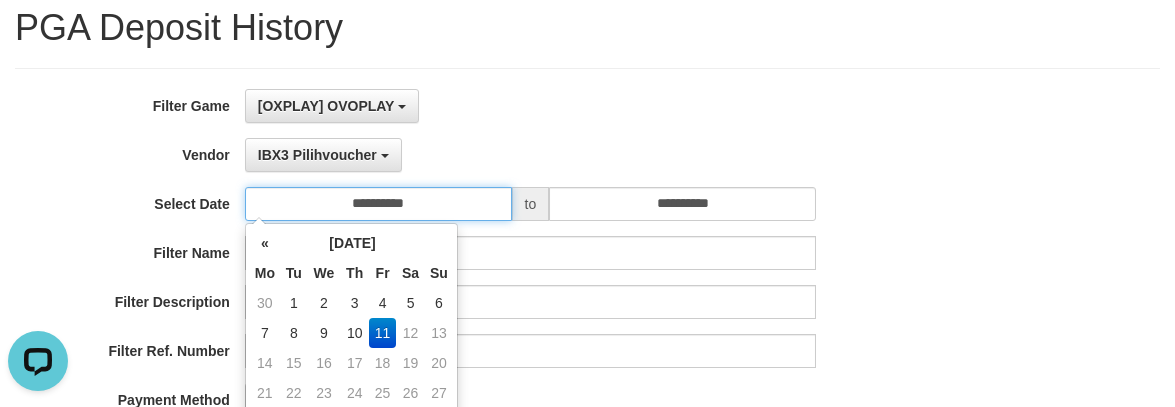 scroll, scrollTop: 100, scrollLeft: 0, axis: vertical 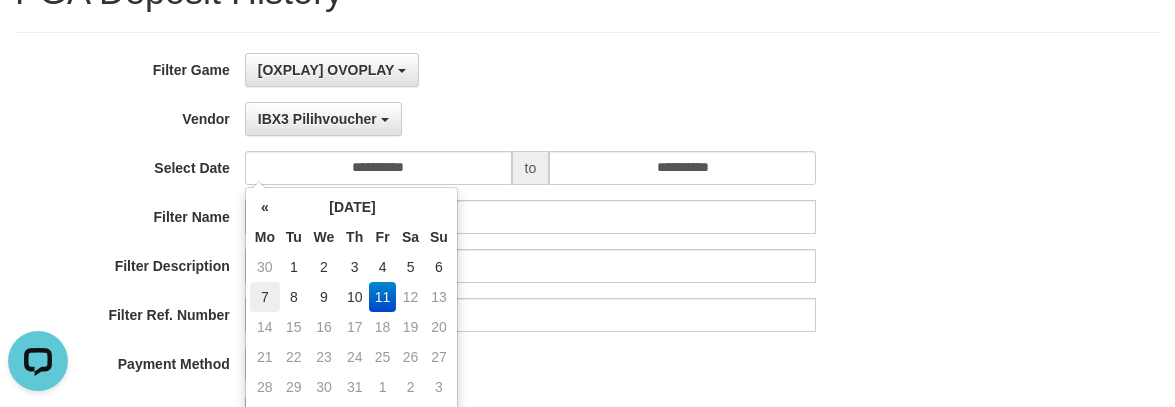 click on "7" at bounding box center [265, 297] 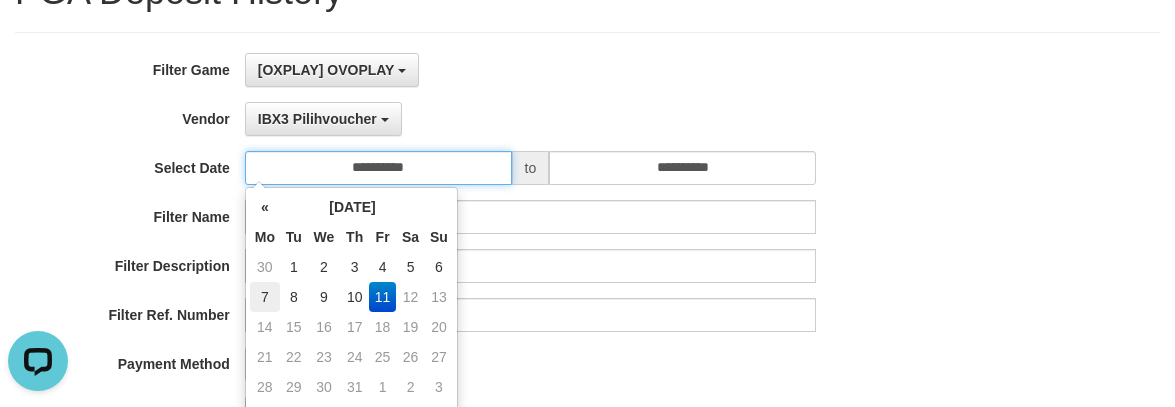 type on "**********" 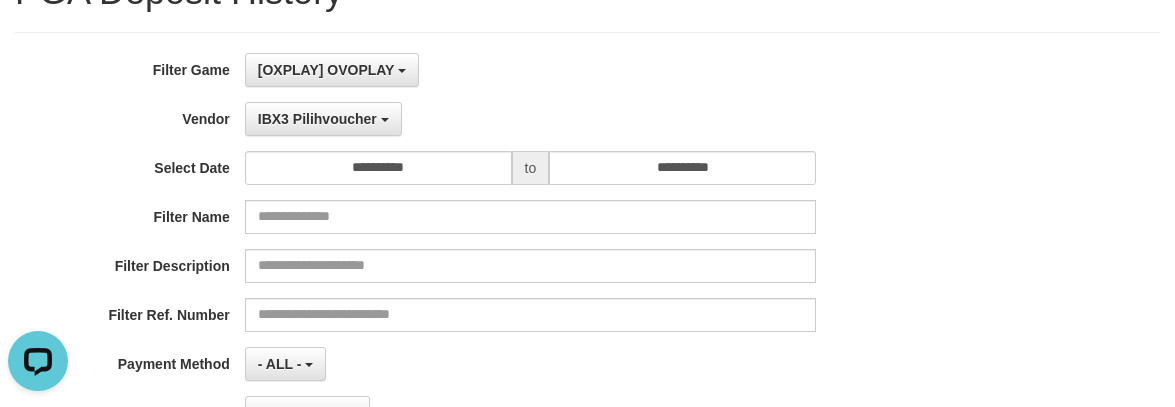 click on "Filter Description" at bounding box center [489, 266] 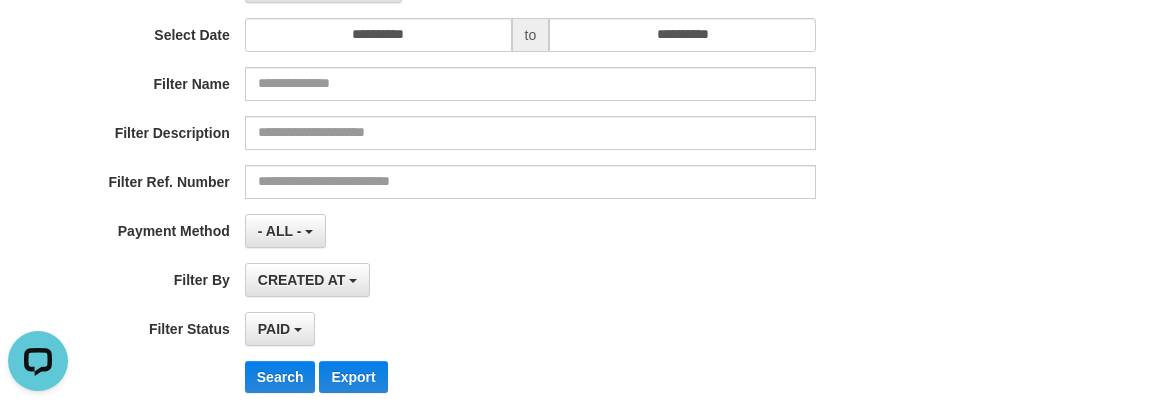 scroll, scrollTop: 400, scrollLeft: 0, axis: vertical 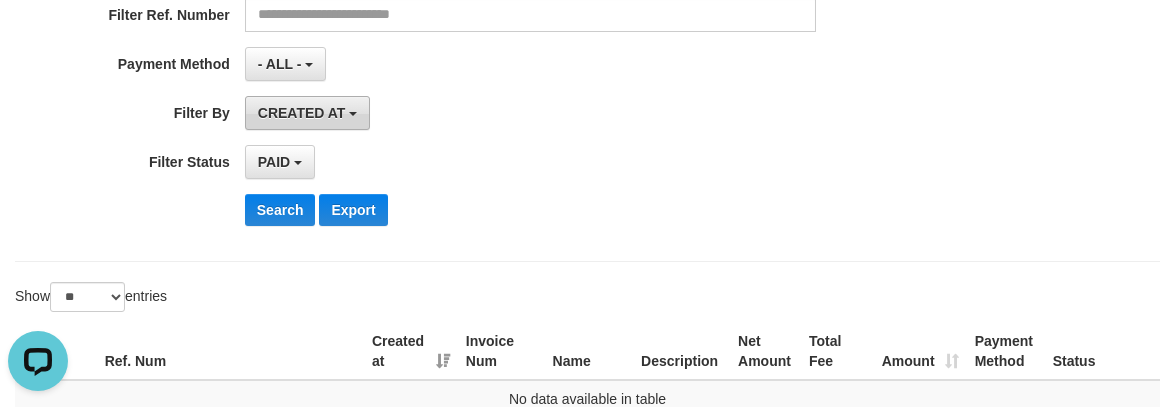 click on "CREATED AT" at bounding box center (302, 113) 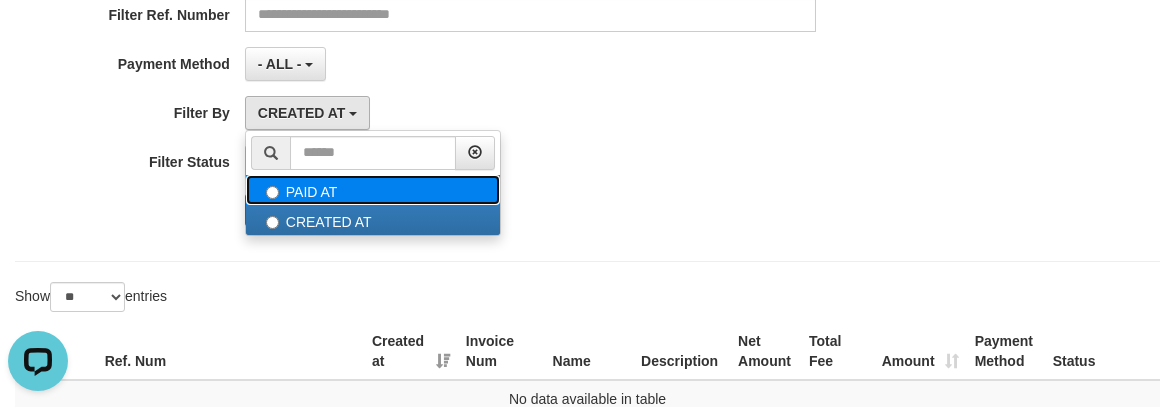 drag, startPoint x: 288, startPoint y: 183, endPoint x: 278, endPoint y: 213, distance: 31.622776 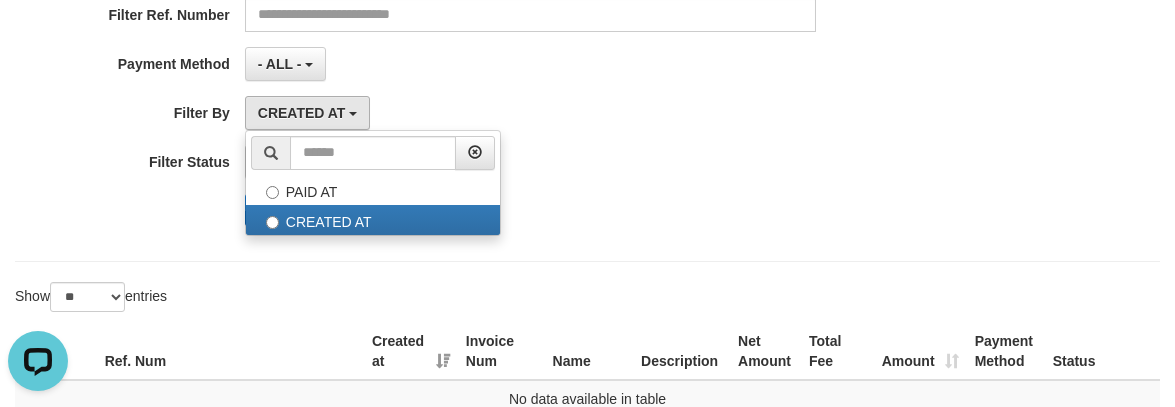 select on "*" 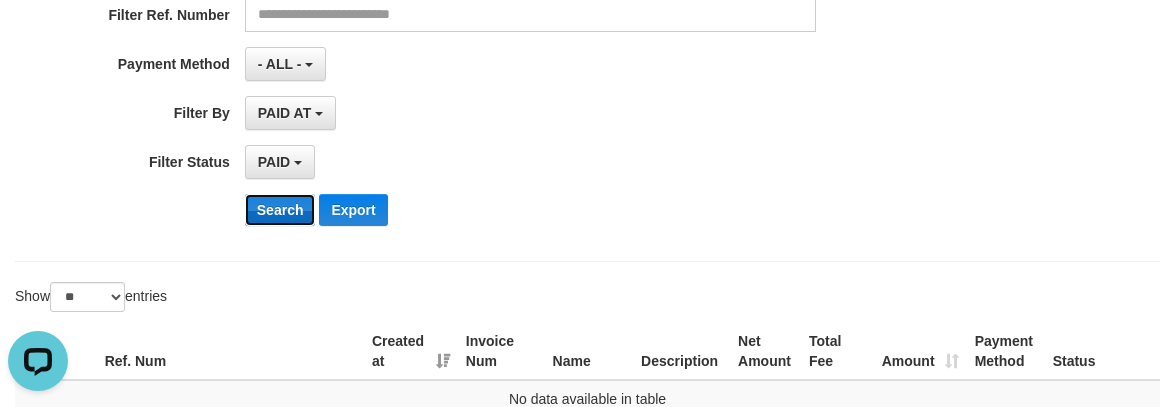 click on "Search" at bounding box center (280, 210) 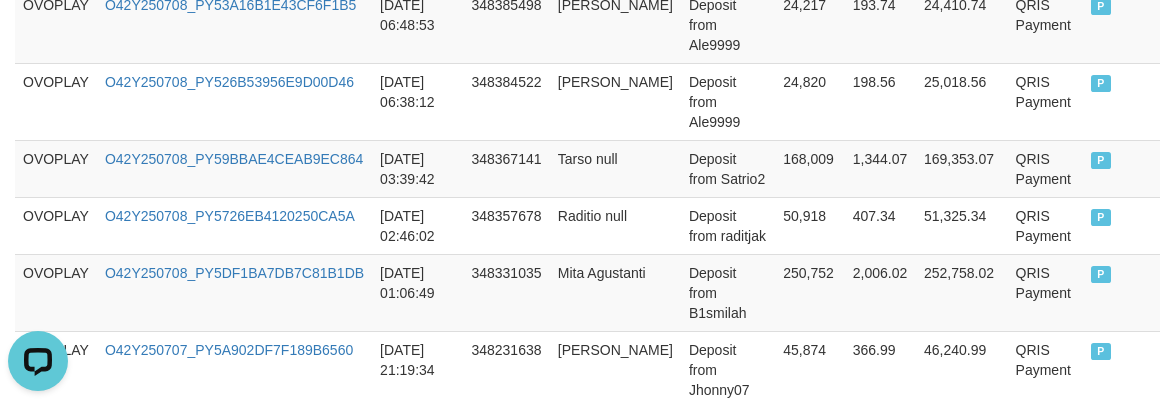 scroll, scrollTop: 1046, scrollLeft: 0, axis: vertical 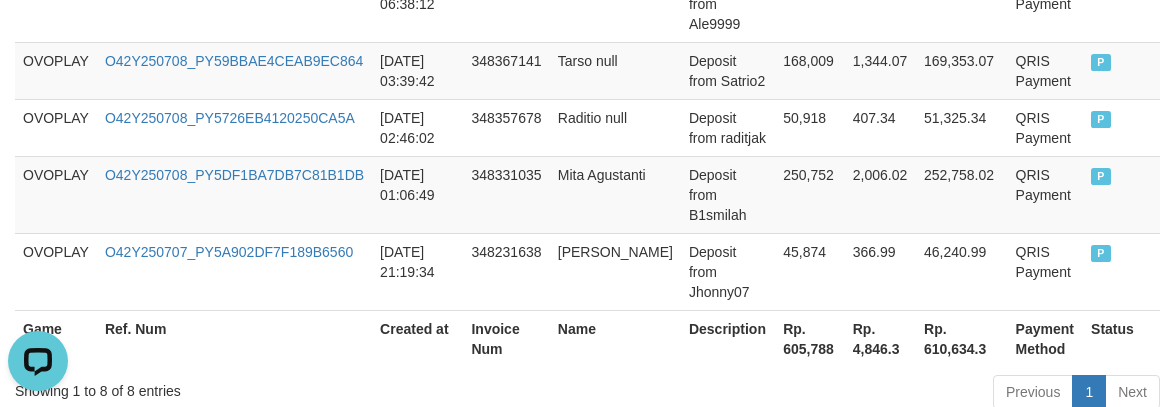 click on "Rp. 605,788" at bounding box center (810, 338) 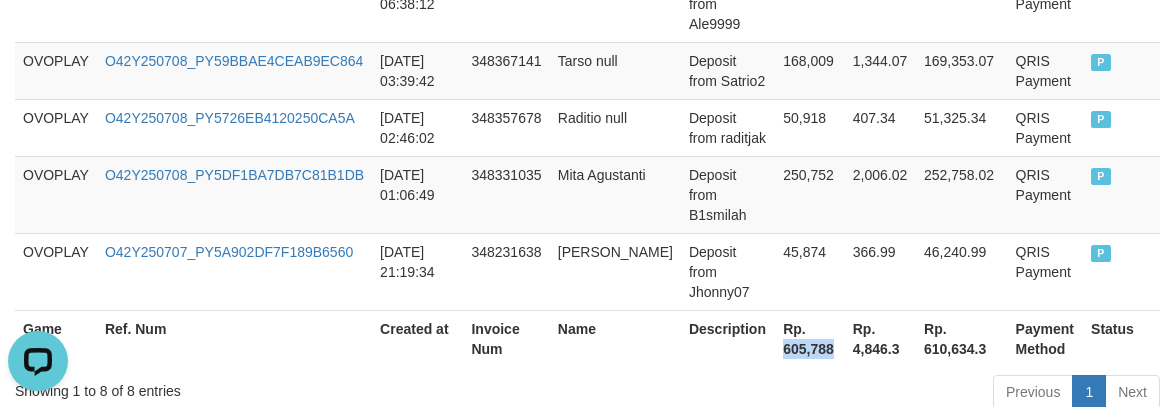 click on "Rp. 605,788" at bounding box center [810, 338] 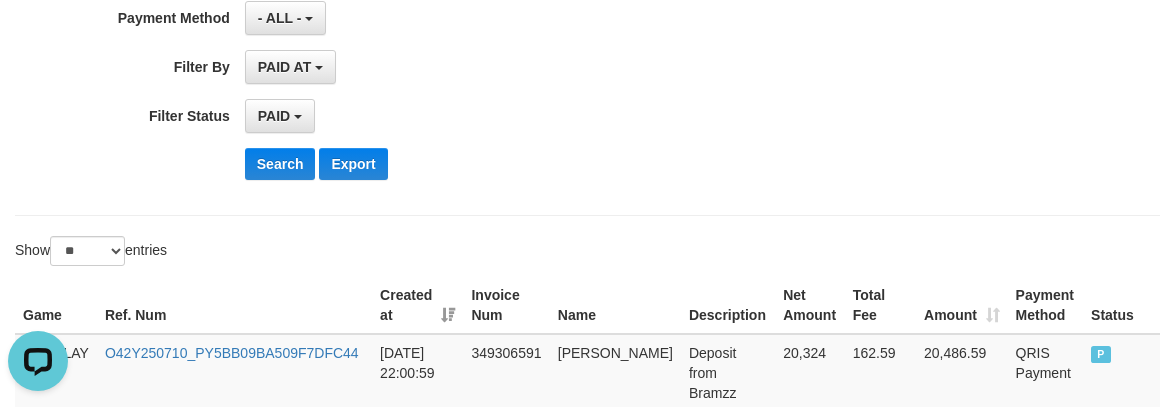 scroll, scrollTop: 392, scrollLeft: 0, axis: vertical 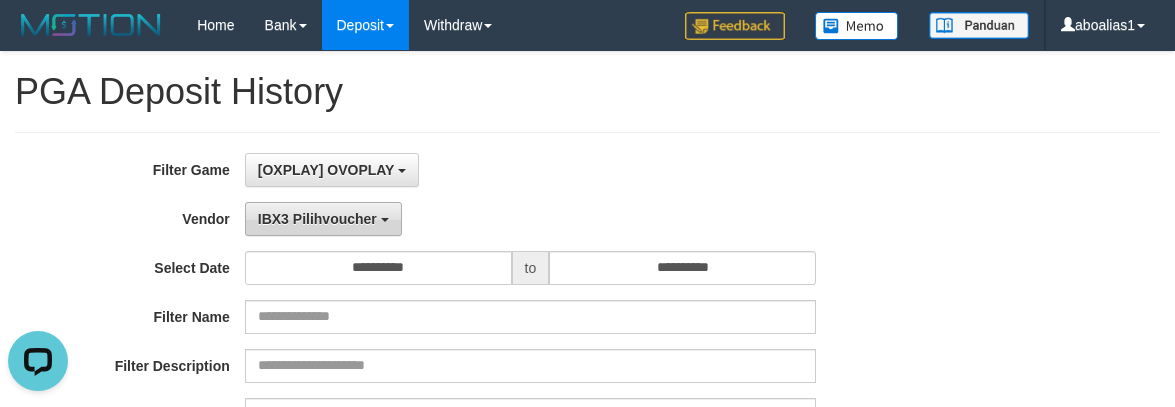 click on "IBX3 Pilihvoucher" at bounding box center (317, 219) 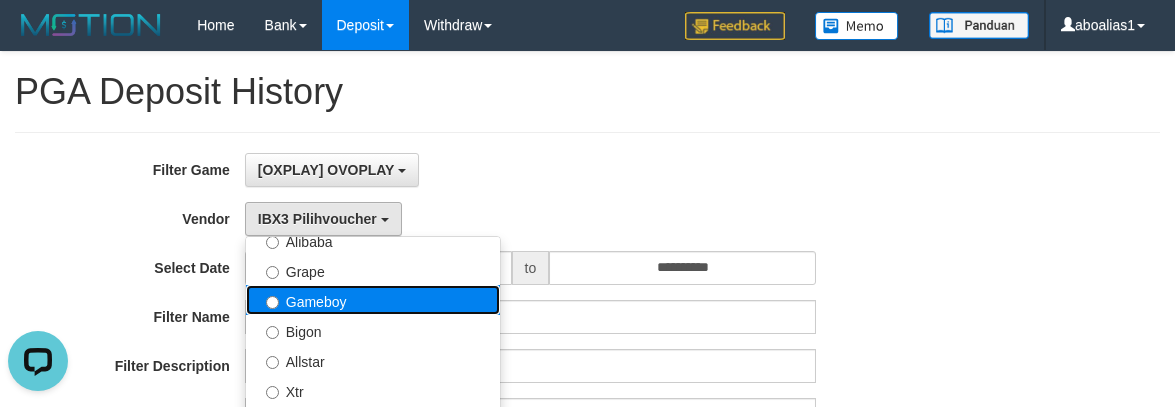 click on "Gameboy" at bounding box center [373, 300] 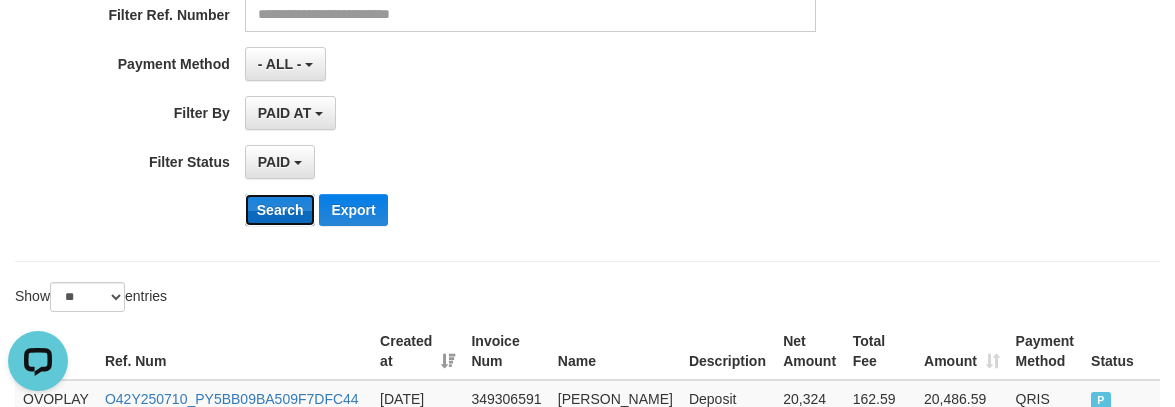 click on "Search" at bounding box center (280, 210) 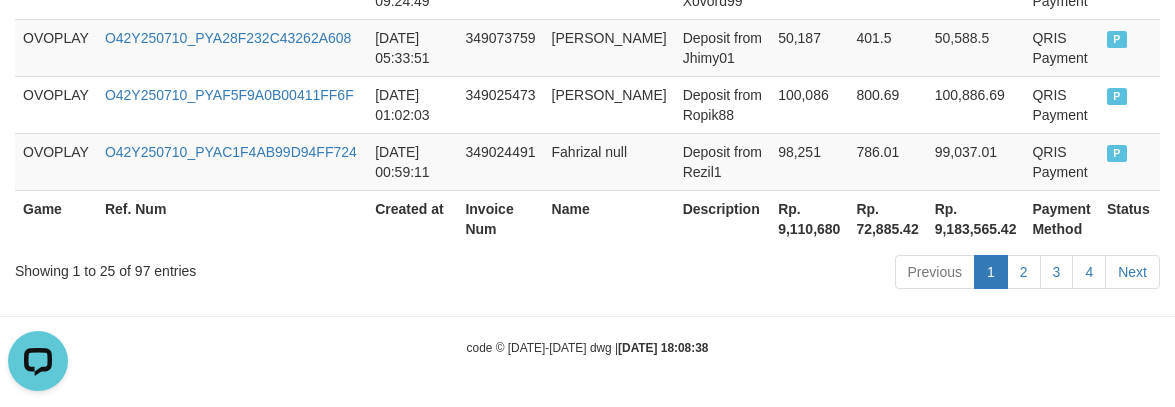 click on "Rp. 9,110,680" at bounding box center (809, 218) 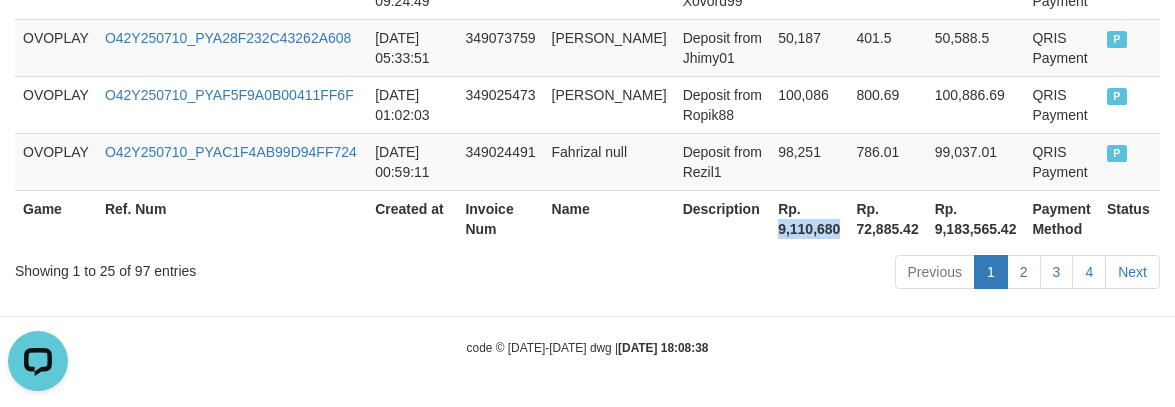 copy on "9,110,680" 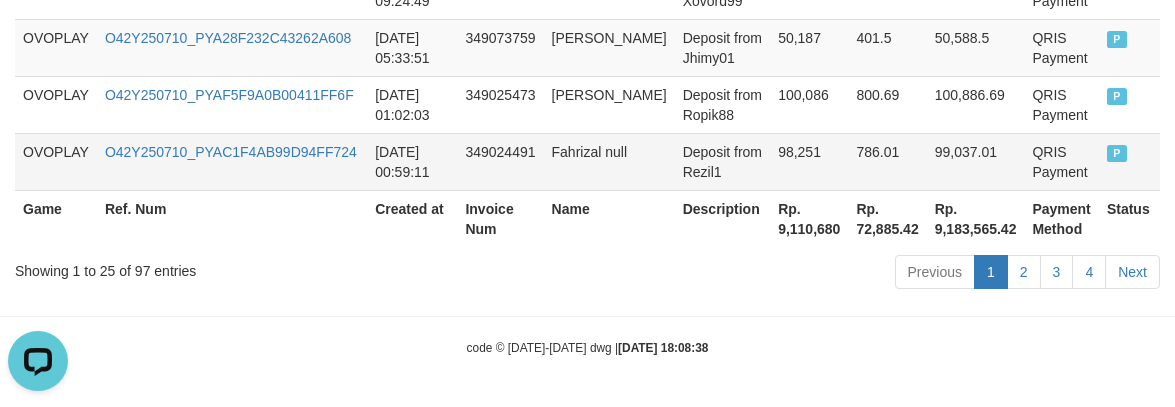 click on "Fahrizal null" at bounding box center (609, 161) 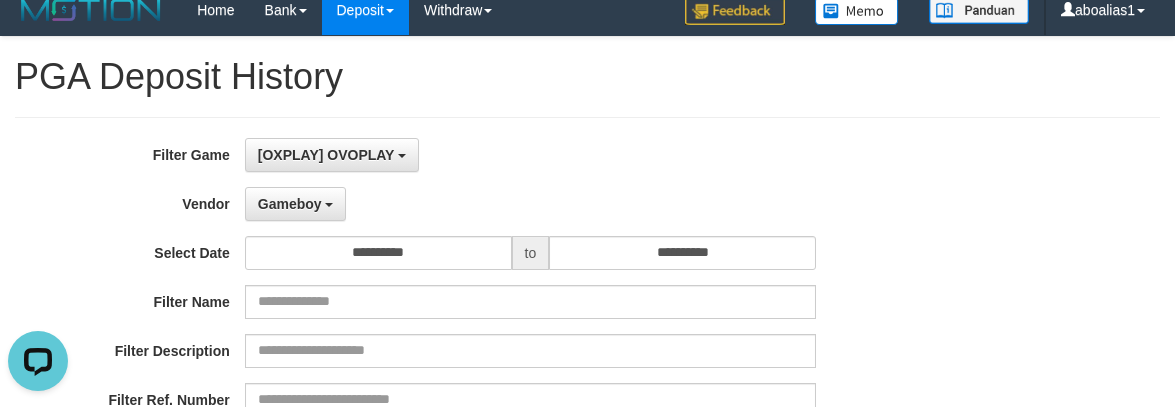 scroll, scrollTop: 3, scrollLeft: 0, axis: vertical 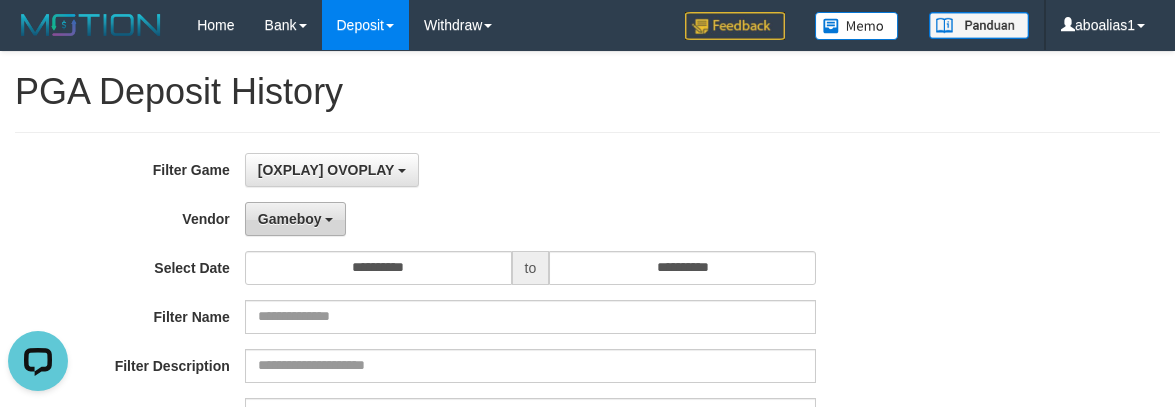 click on "Gameboy" at bounding box center (290, 219) 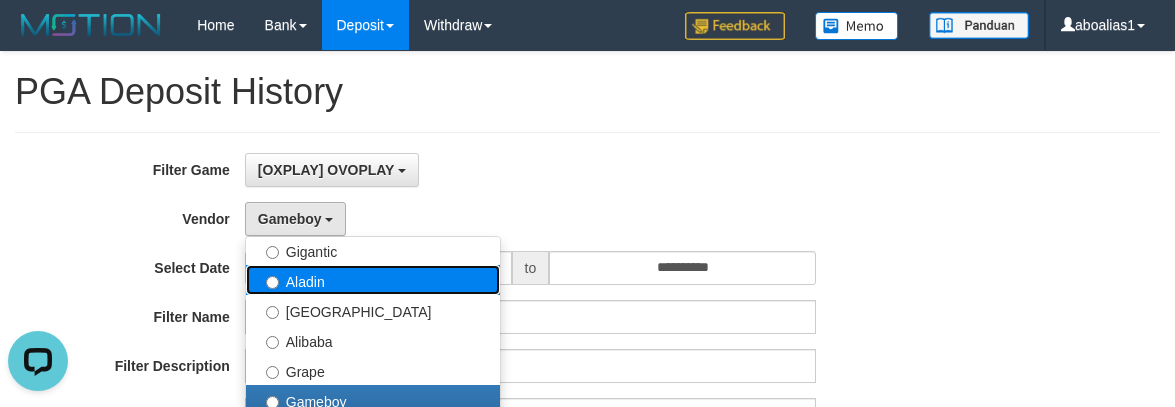 click on "Aladin" at bounding box center (373, 280) 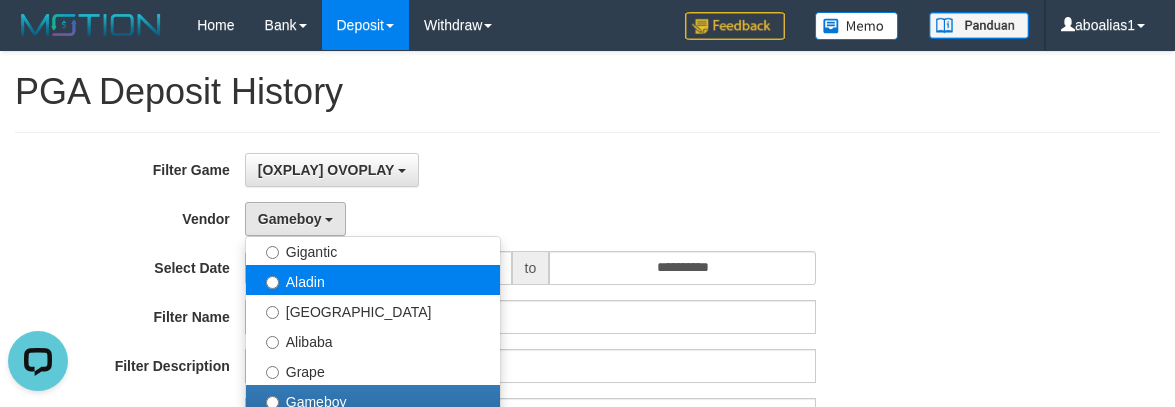 select on "**********" 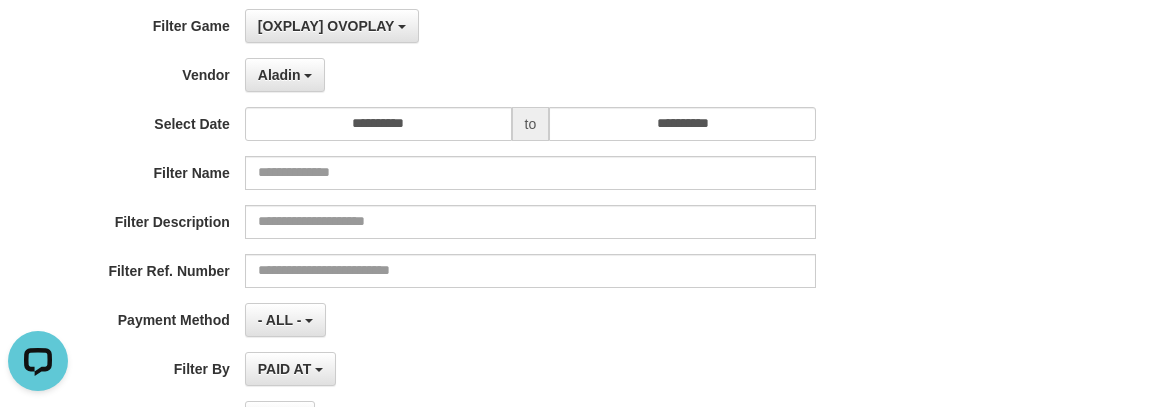 scroll, scrollTop: 500, scrollLeft: 0, axis: vertical 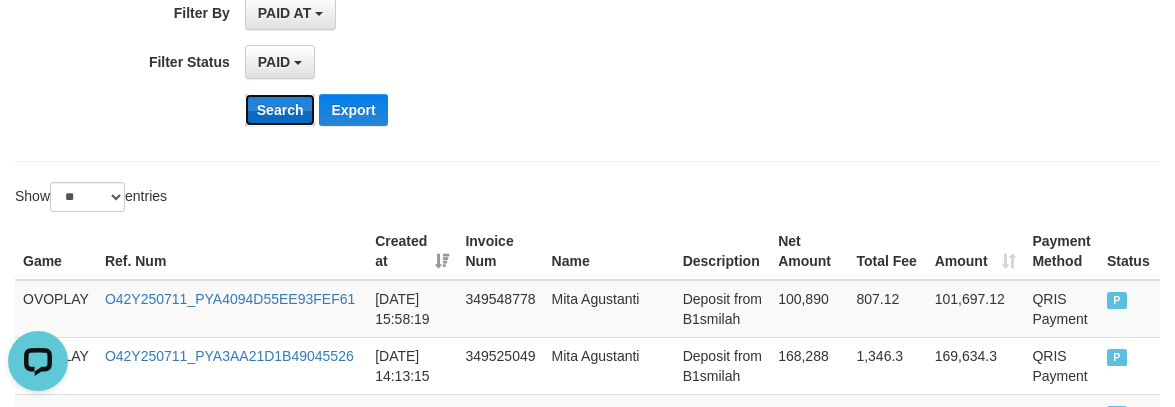 click on "Search" at bounding box center [280, 110] 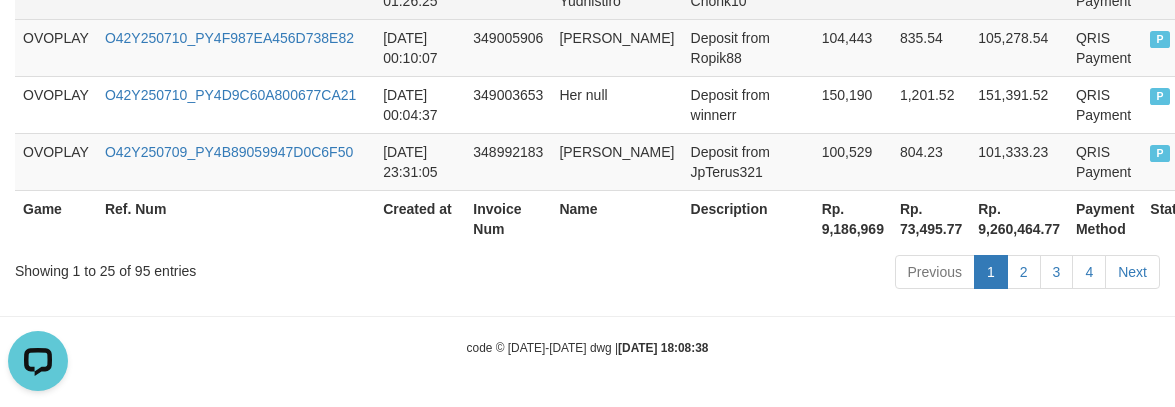 scroll, scrollTop: 2475, scrollLeft: 0, axis: vertical 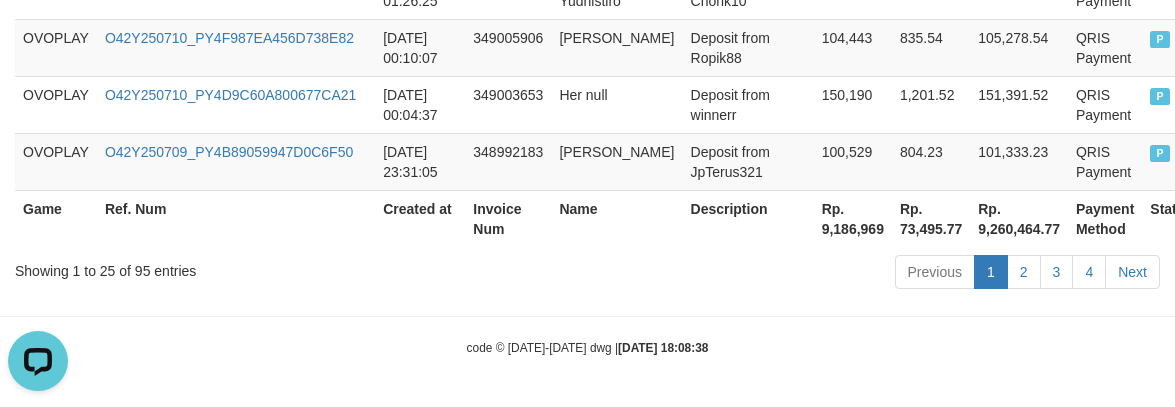 click on "Rp. 9,186,969" at bounding box center (853, 218) 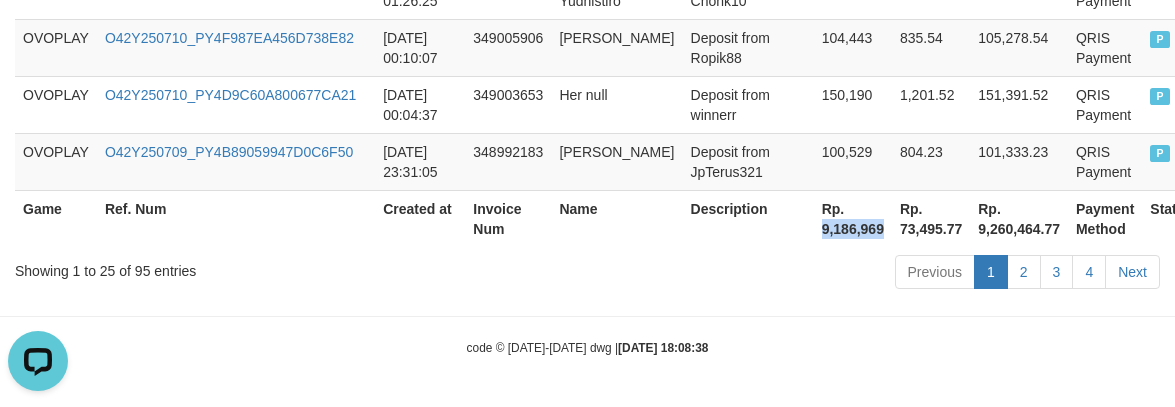 click on "Rp. 9,186,969" at bounding box center (853, 218) 